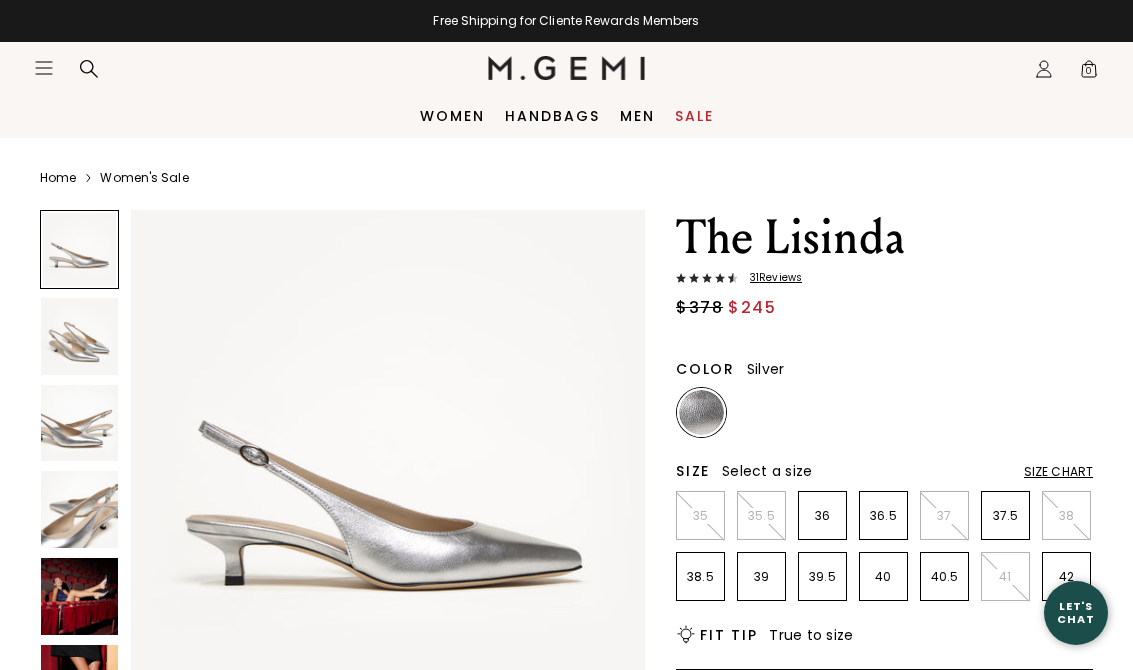 scroll, scrollTop: 0, scrollLeft: 0, axis: both 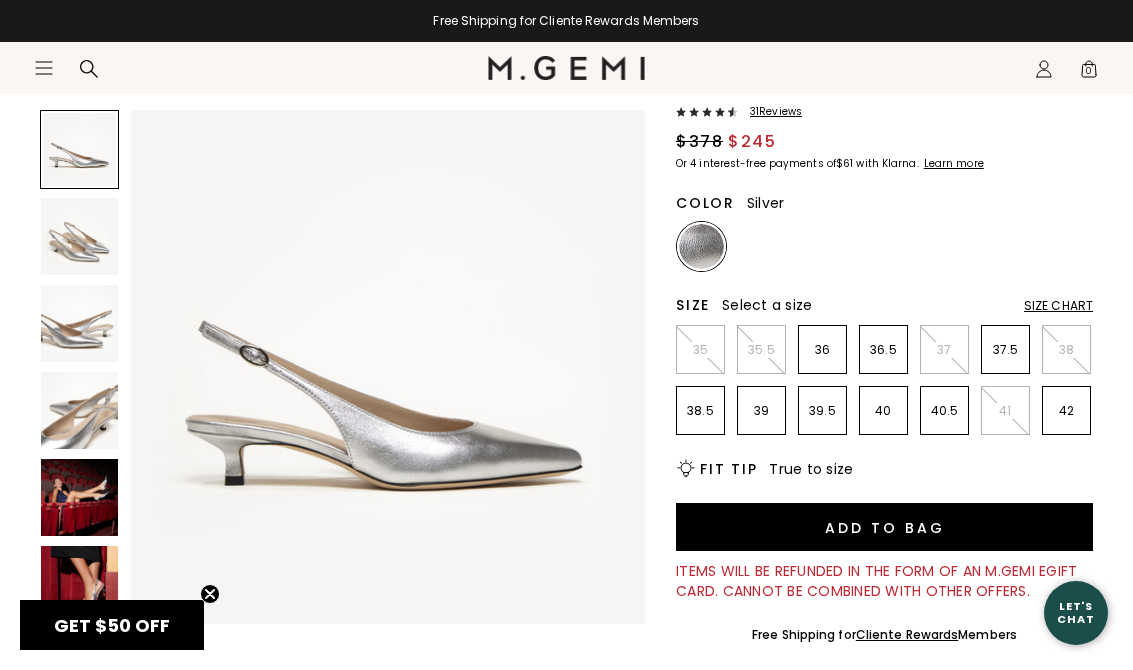 click at bounding box center (79, 323) 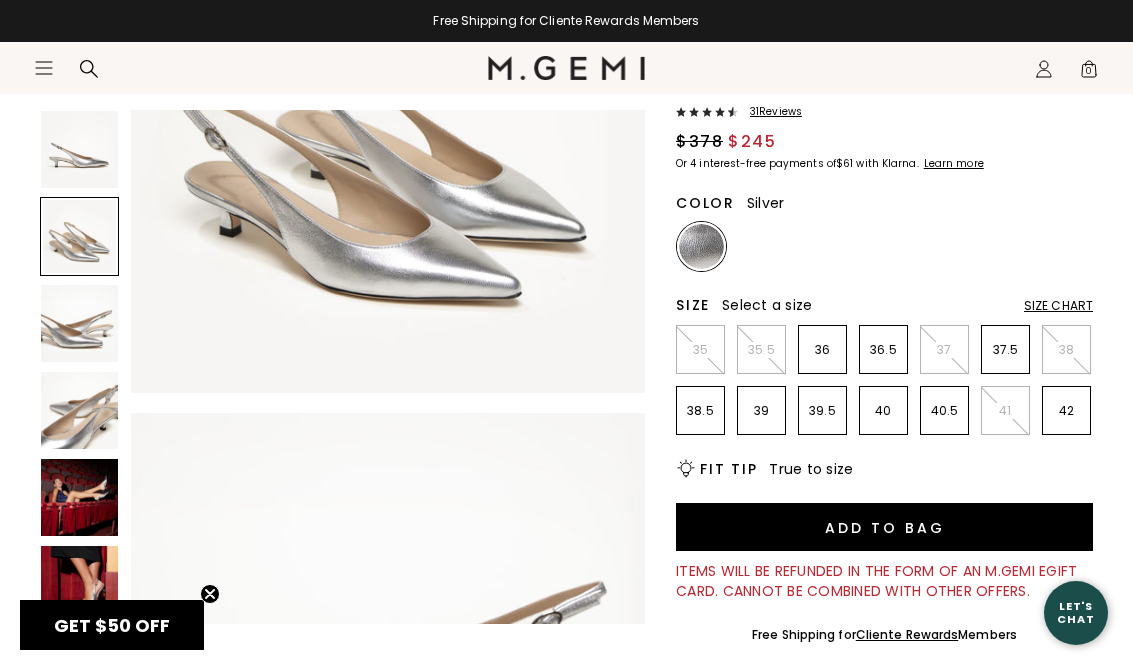 scroll, scrollTop: 765, scrollLeft: 0, axis: vertical 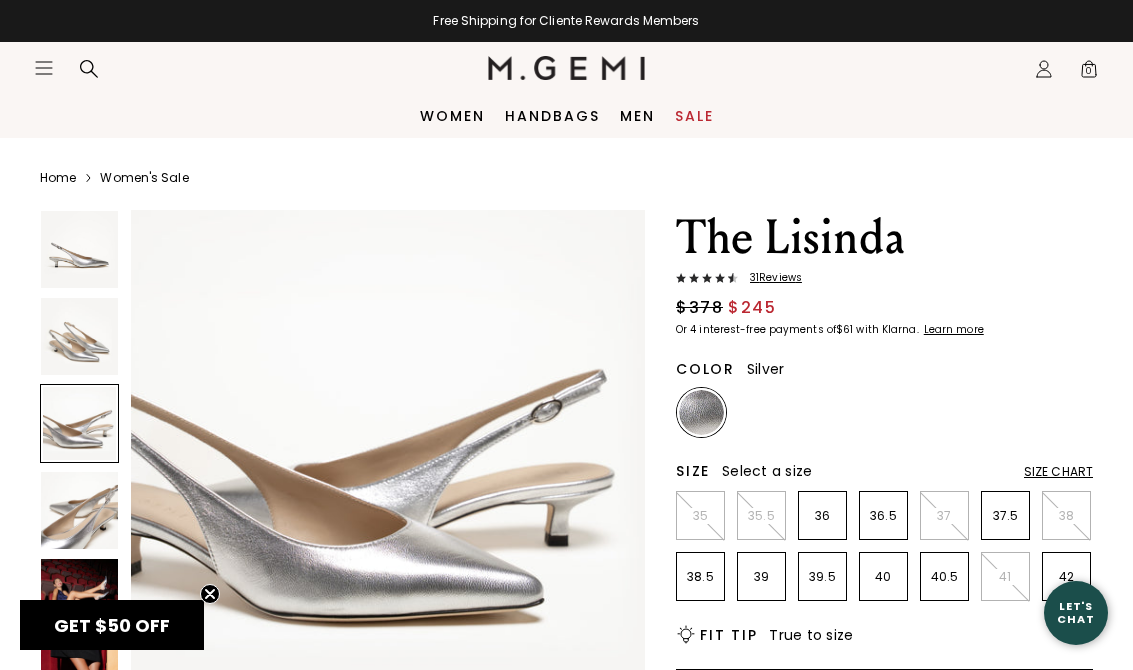 click on "Women" at bounding box center [452, 116] 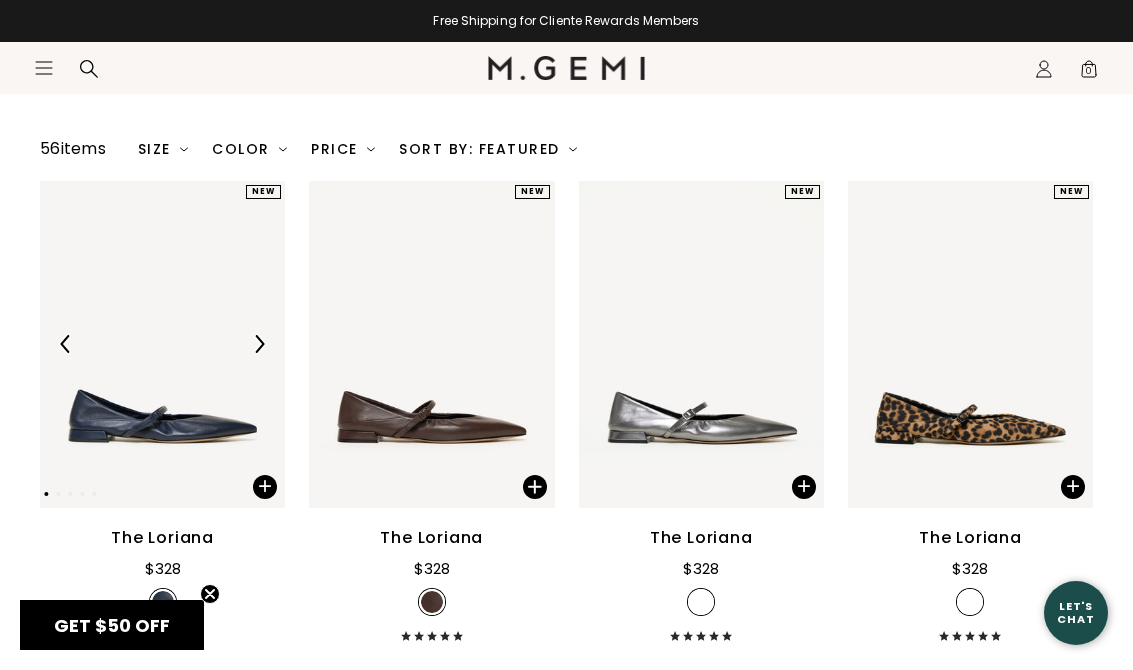 scroll, scrollTop: 344, scrollLeft: 0, axis: vertical 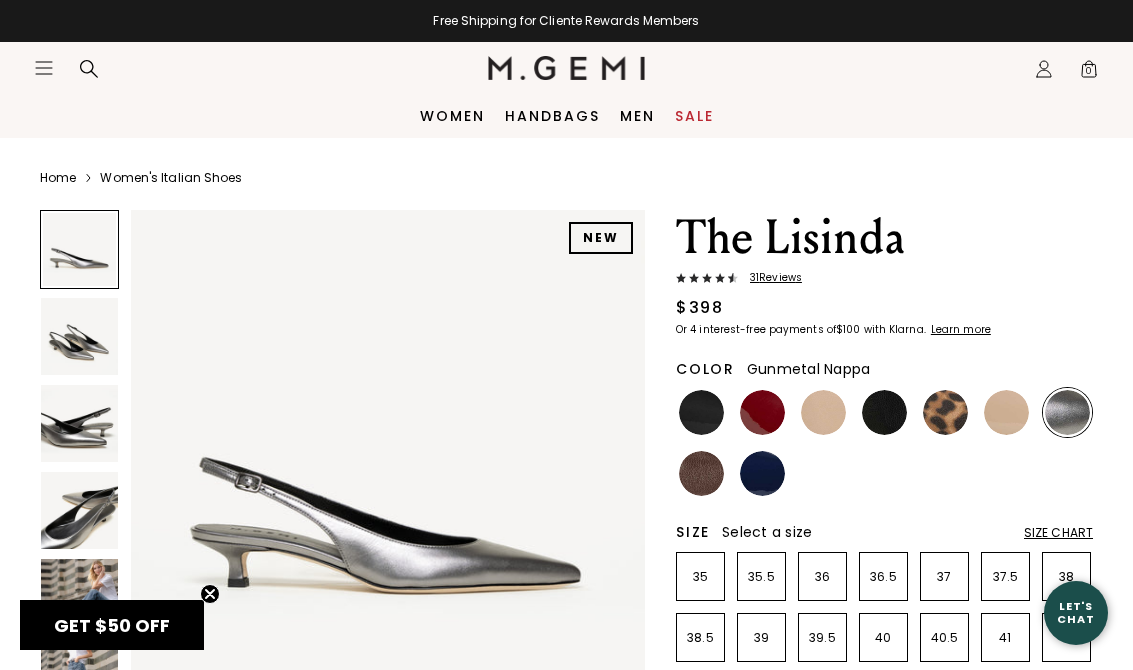 click at bounding box center [388, 467] 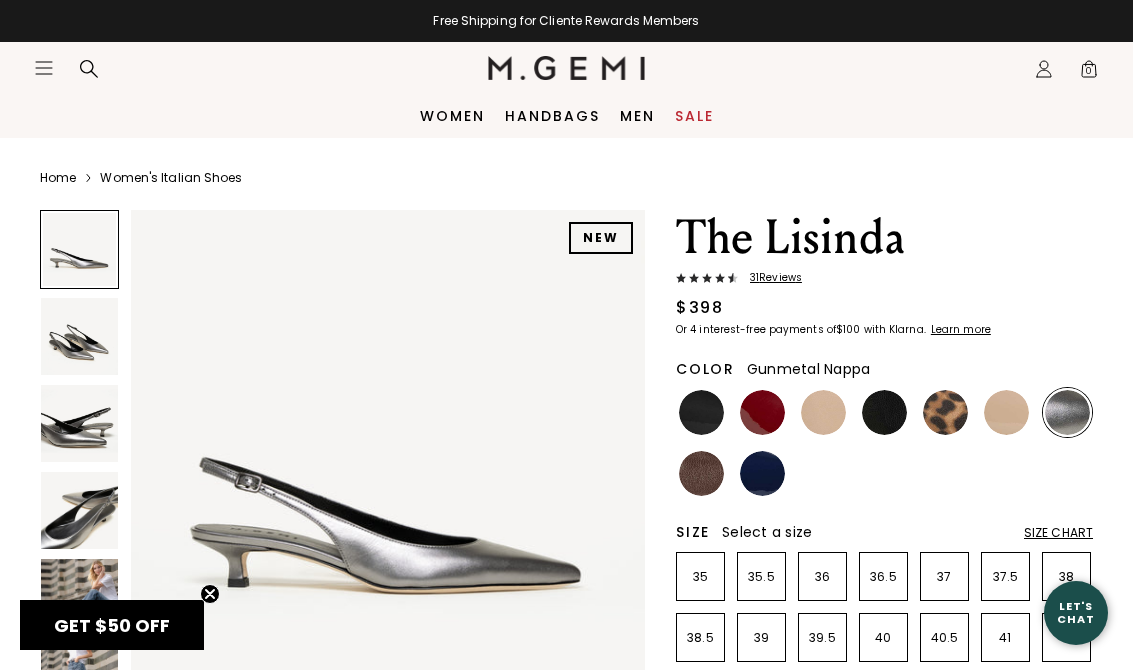 click on "Sale" at bounding box center (694, 116) 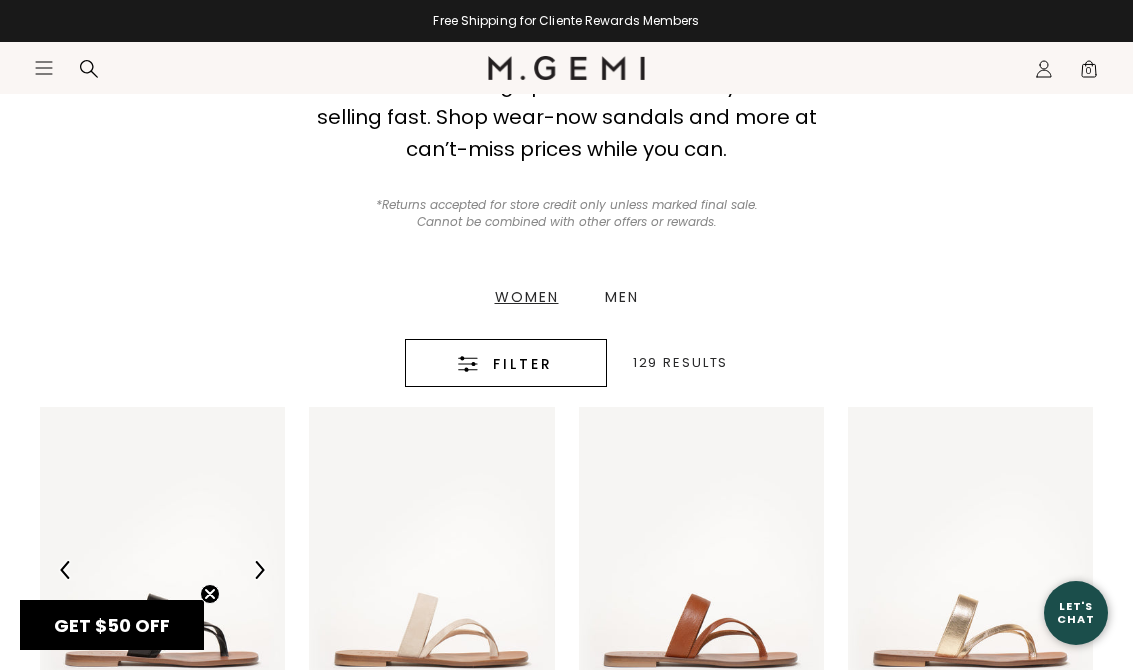 scroll, scrollTop: 447, scrollLeft: 0, axis: vertical 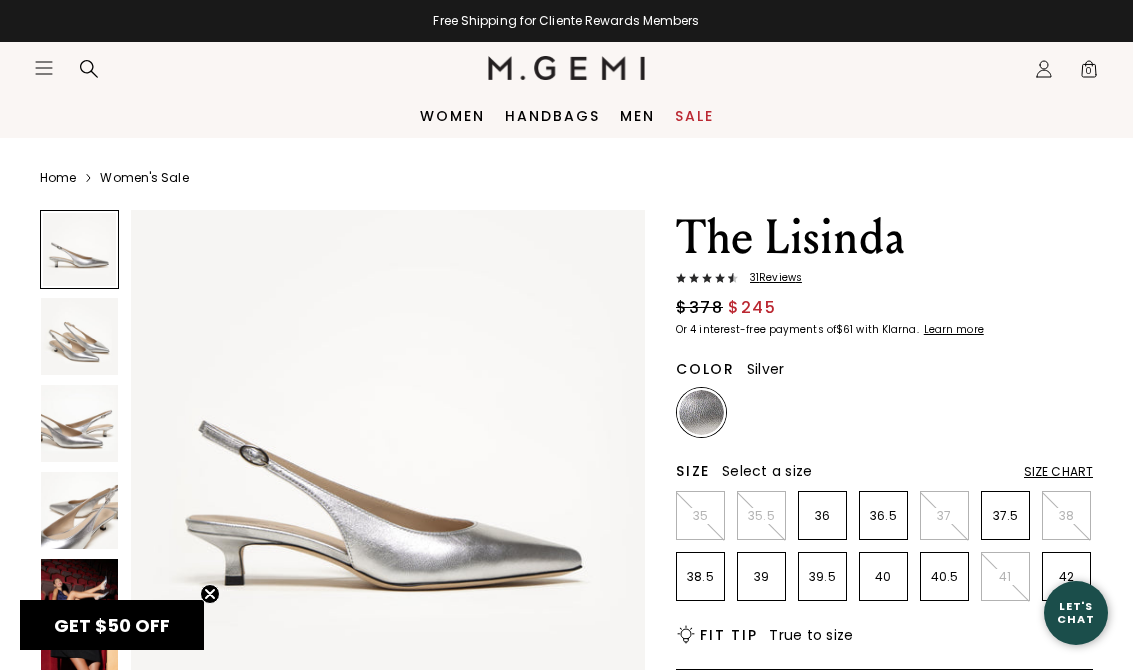 click on "38.5" at bounding box center [700, 577] 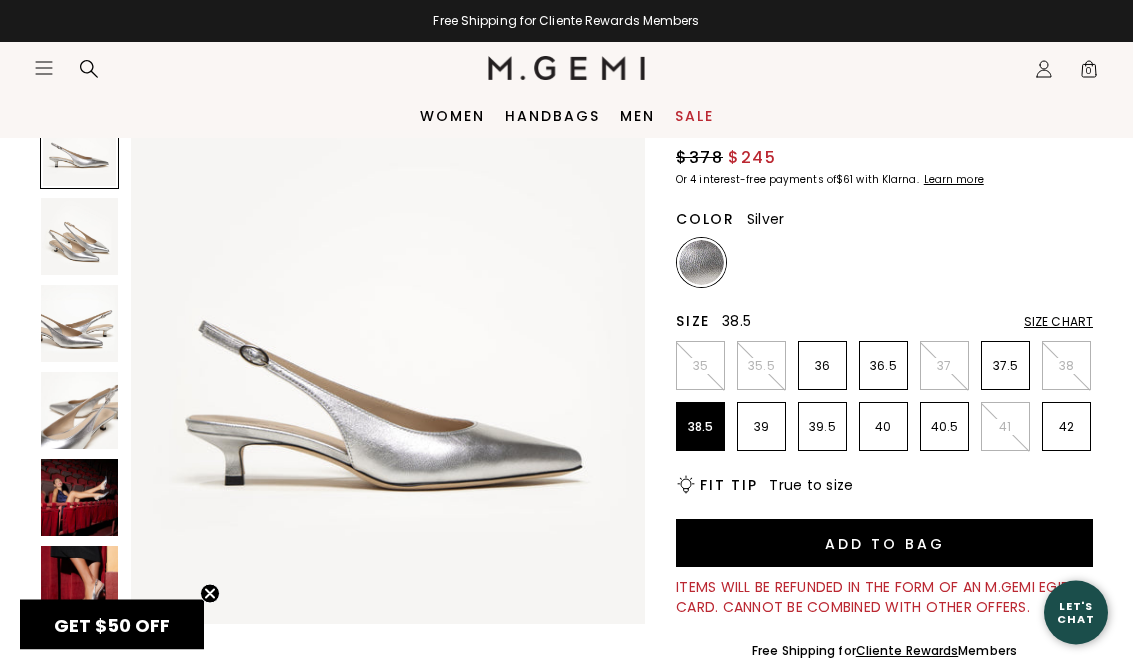 scroll, scrollTop: 152, scrollLeft: 0, axis: vertical 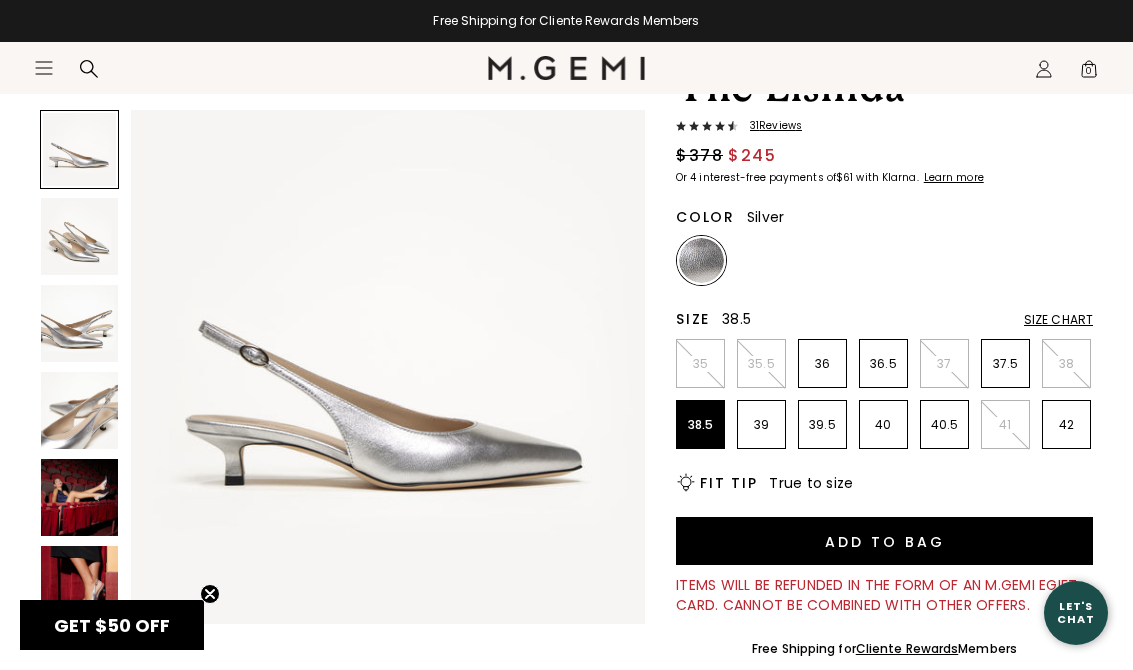 click on "Add to Bag" at bounding box center (884, 541) 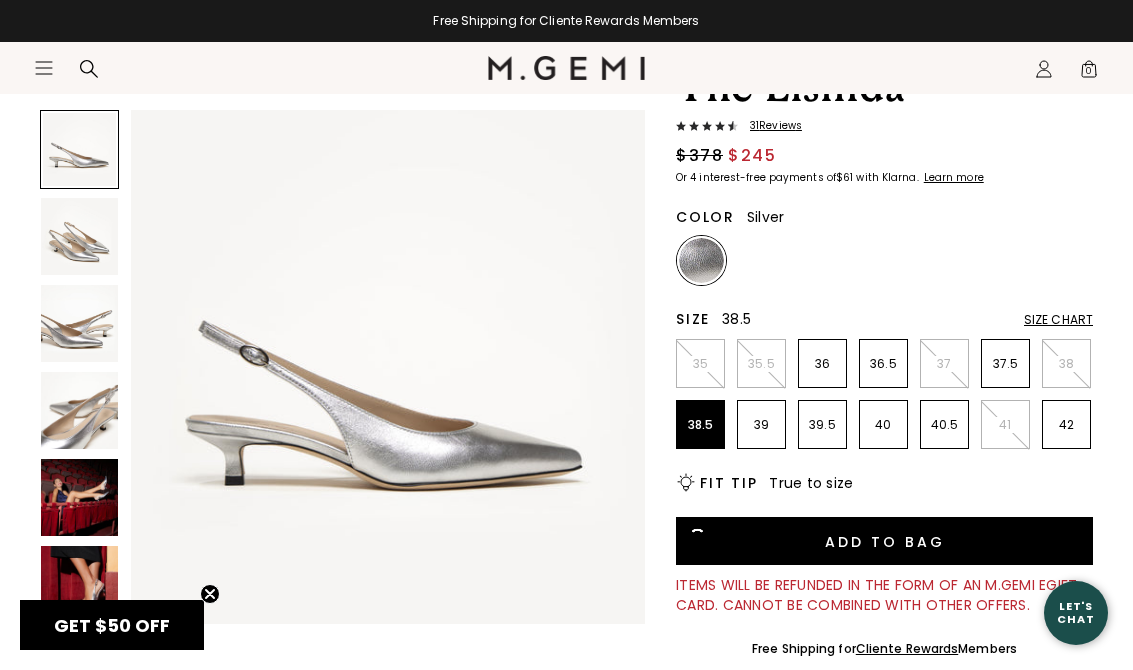 scroll, scrollTop: 0, scrollLeft: 0, axis: both 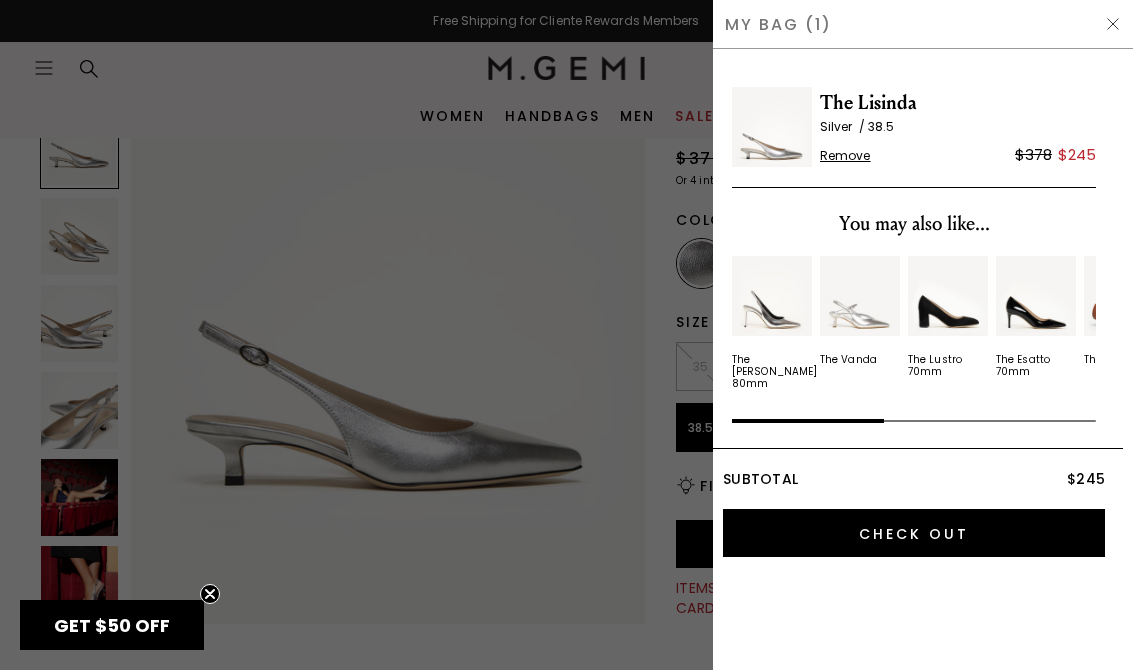 click on "Check Out" at bounding box center (914, 533) 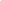 scroll, scrollTop: 0, scrollLeft: 0, axis: both 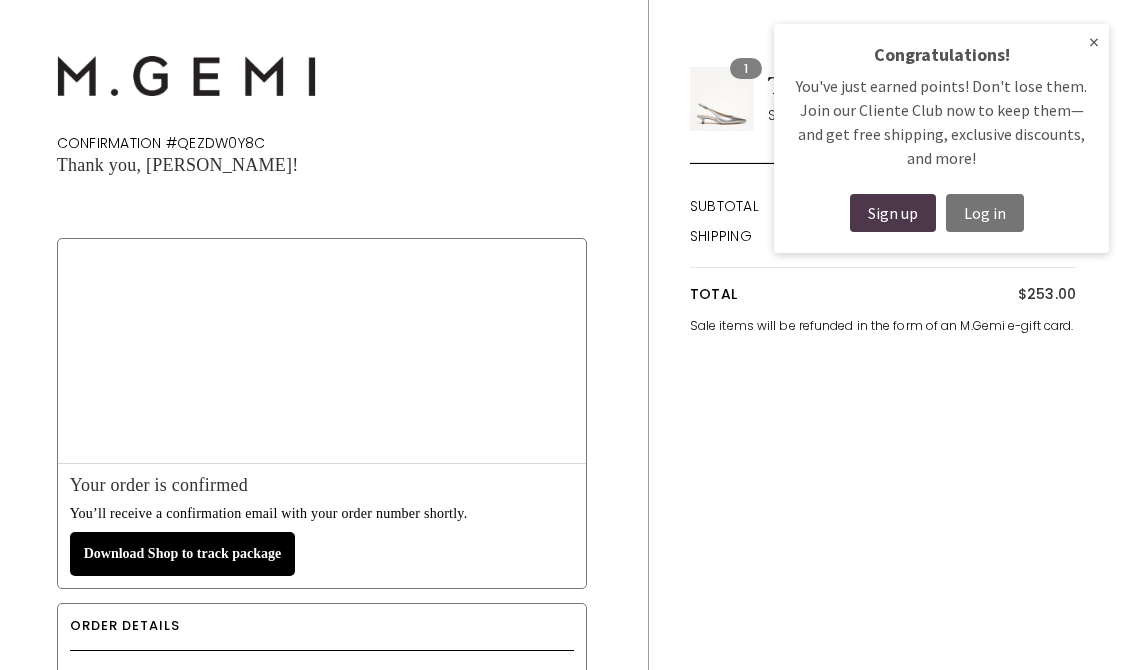 click on "×" at bounding box center (1094, 42) 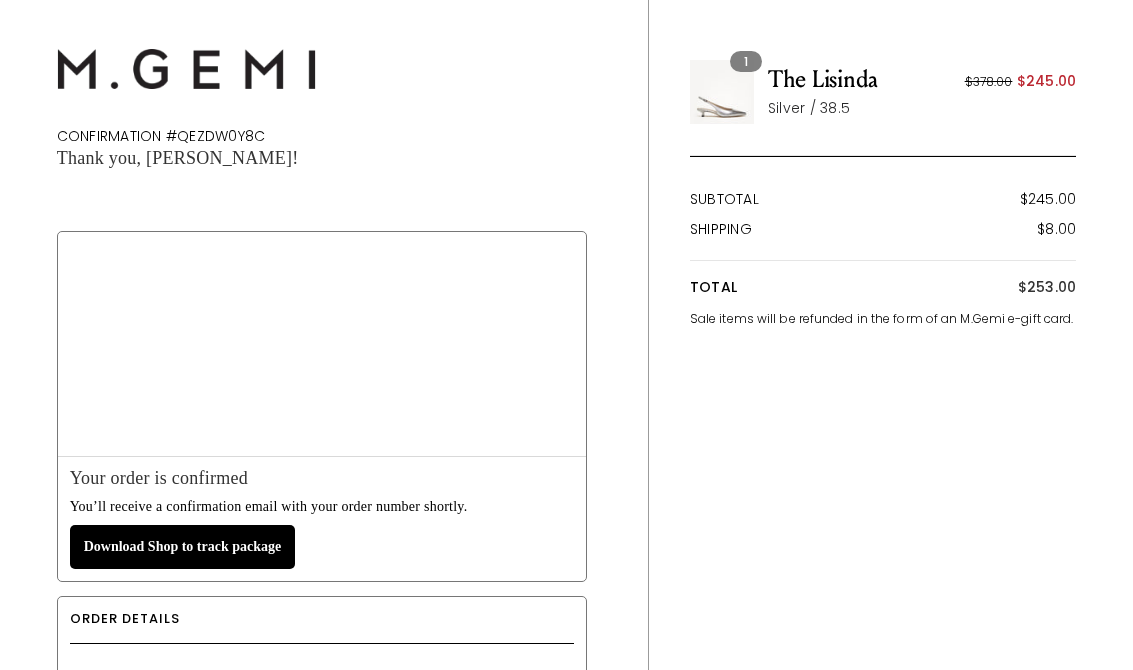 scroll, scrollTop: 0, scrollLeft: 0, axis: both 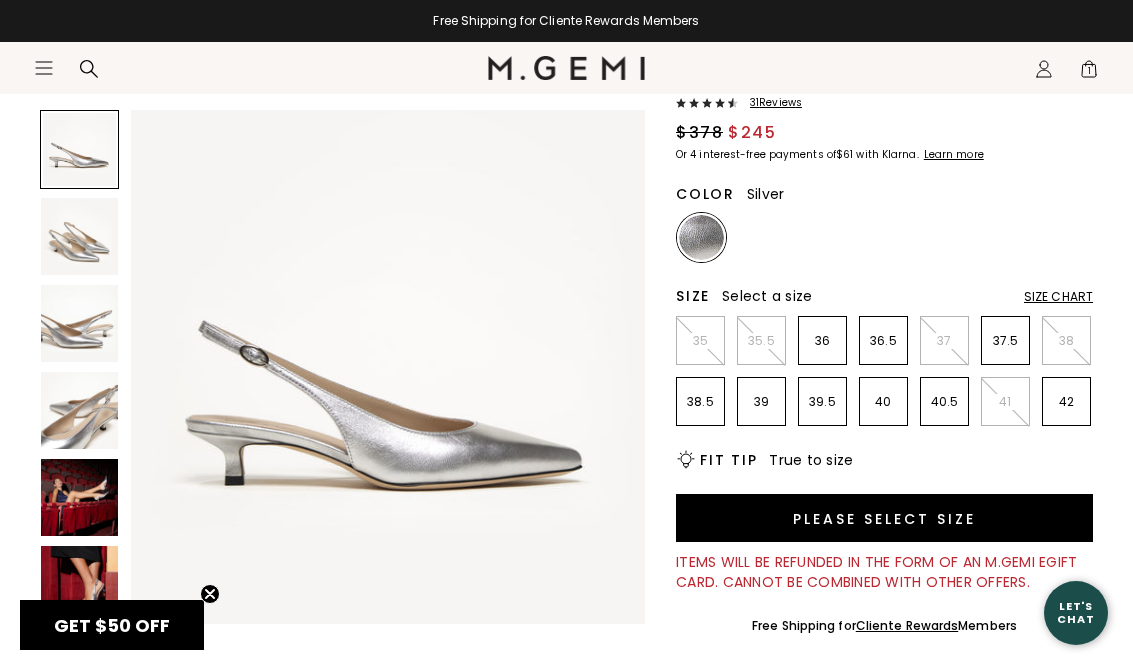 click on "Size Chart" at bounding box center [1058, 297] 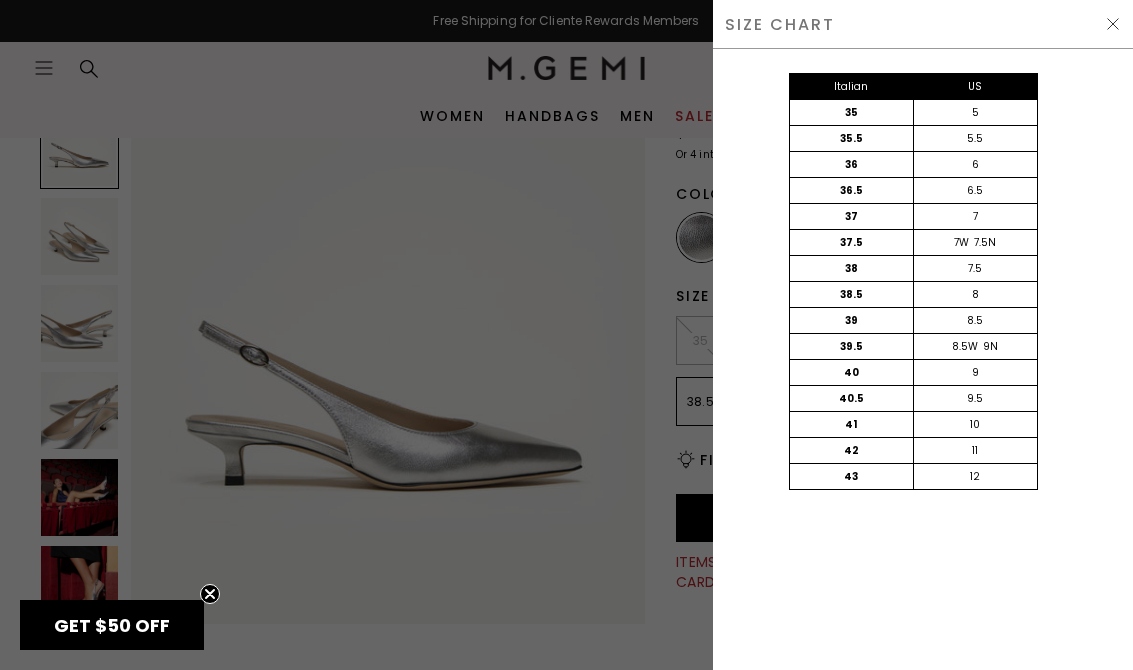 click at bounding box center [1113, 24] 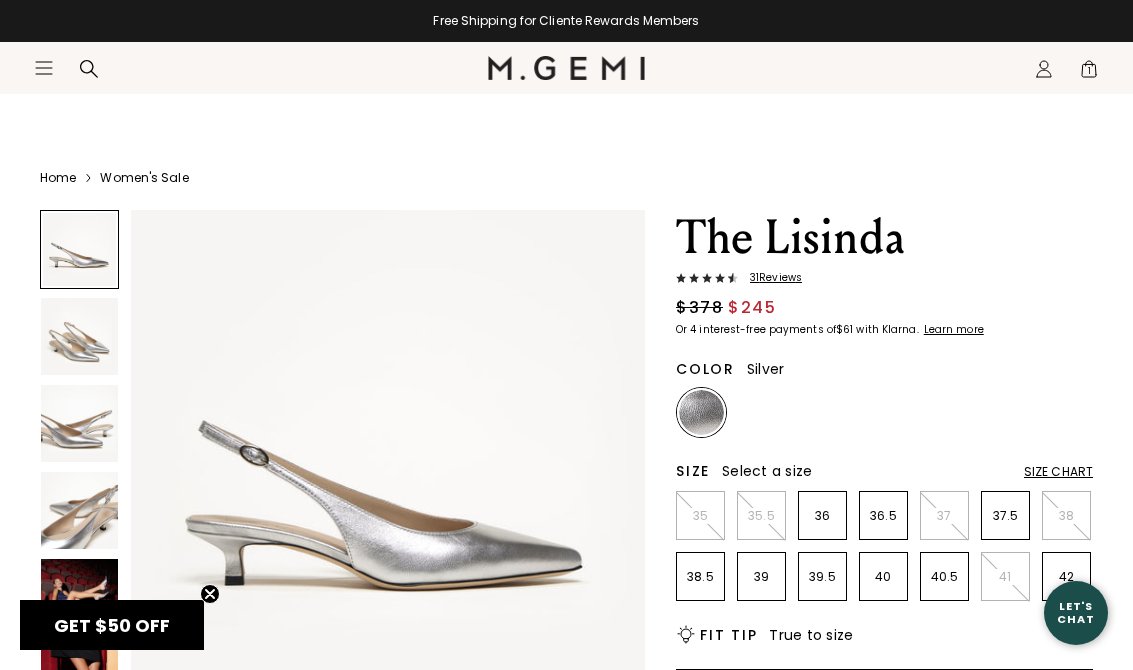 scroll, scrollTop: 175, scrollLeft: 0, axis: vertical 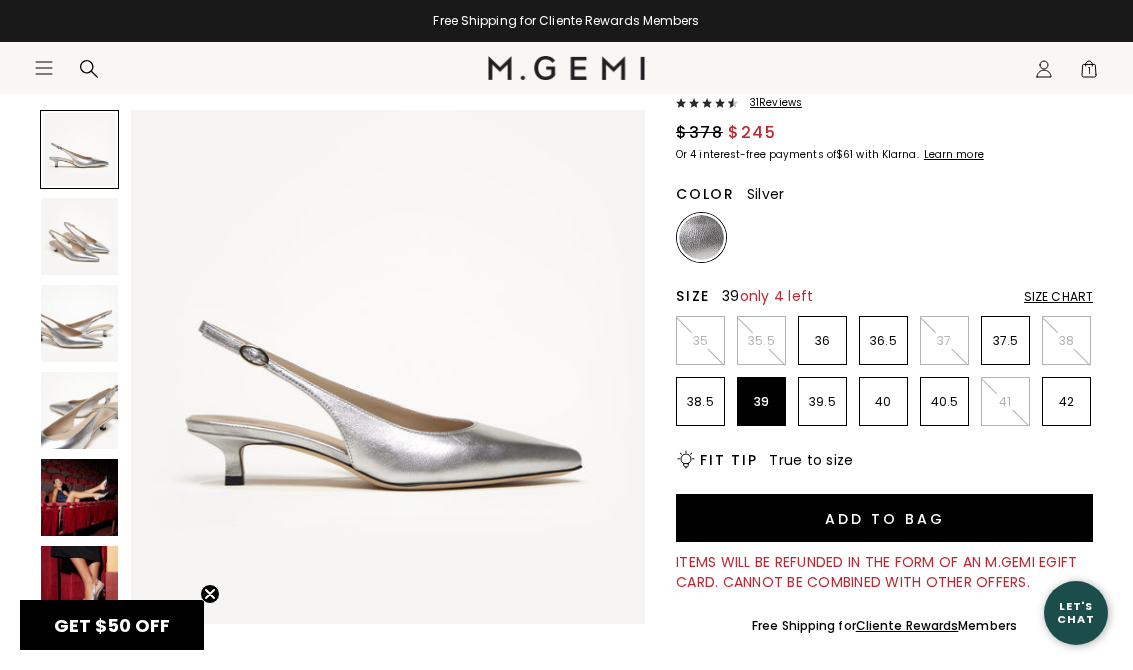 click on "39" at bounding box center (761, 402) 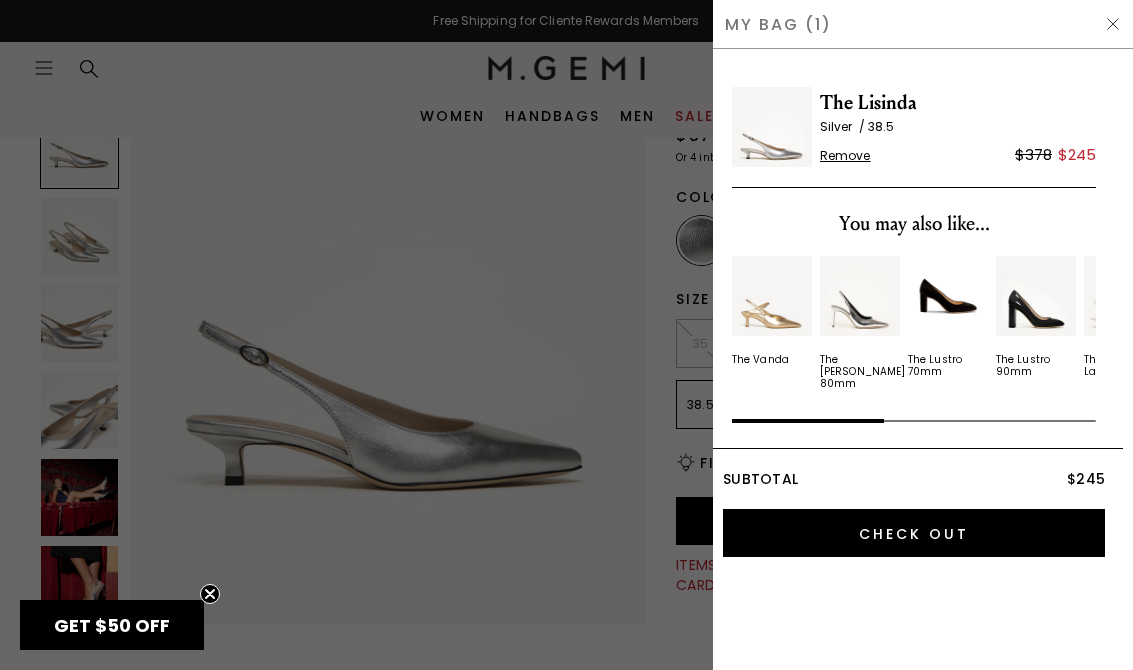 scroll, scrollTop: 31, scrollLeft: 0, axis: vertical 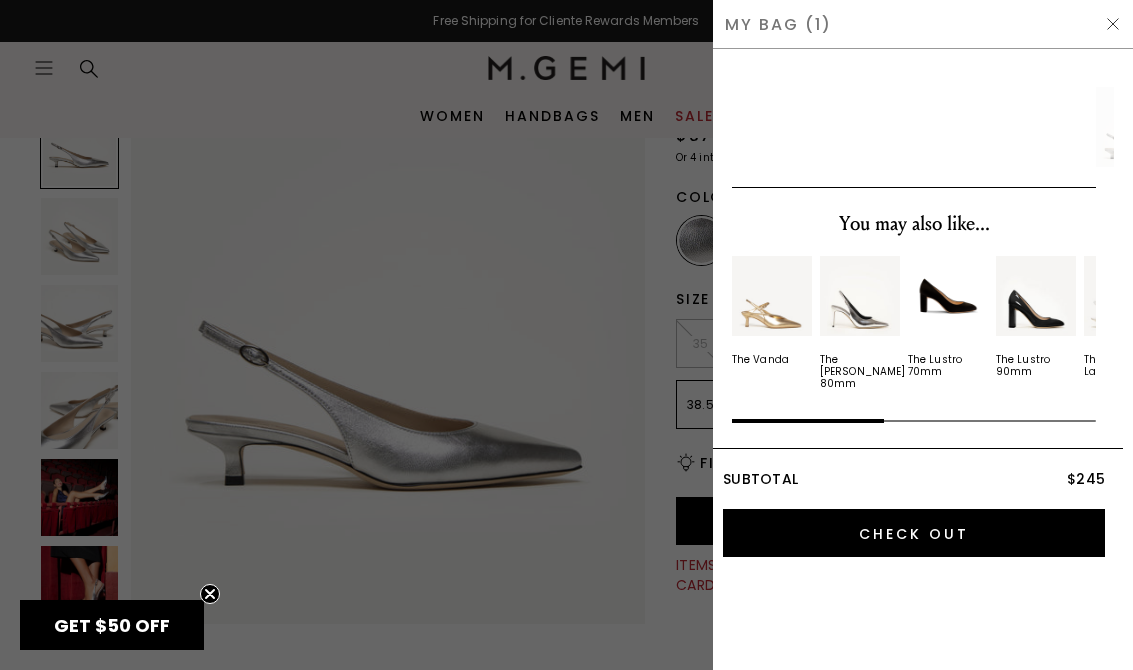 click at bounding box center (1113, 24) 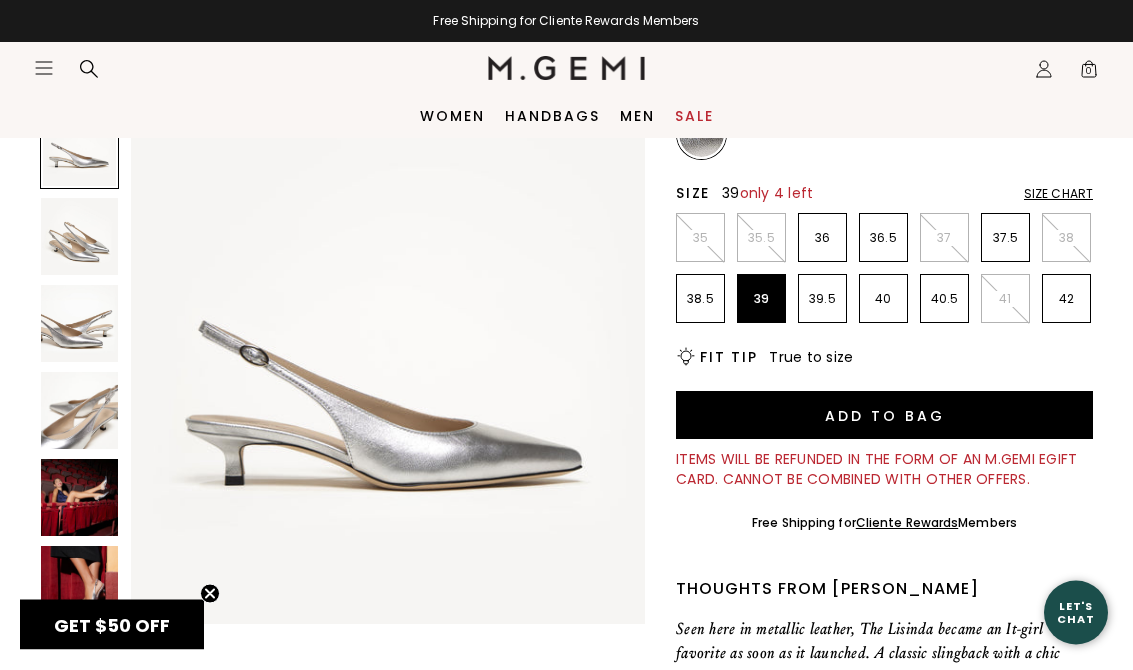 scroll, scrollTop: 279, scrollLeft: 0, axis: vertical 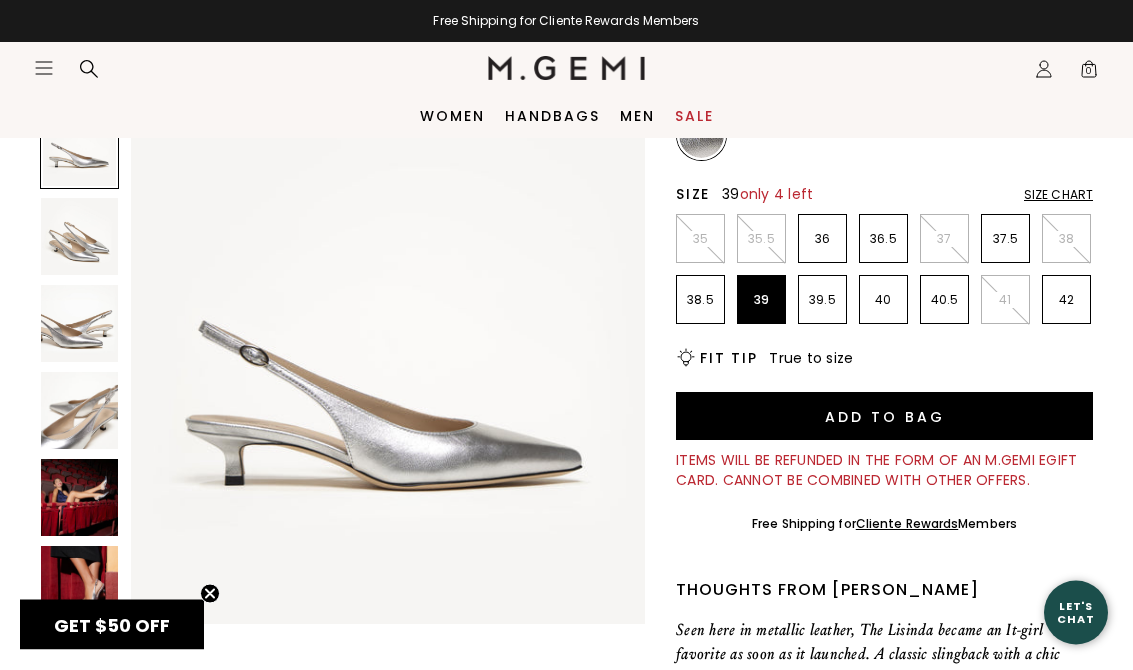 click on "Add to Bag" at bounding box center [884, 417] 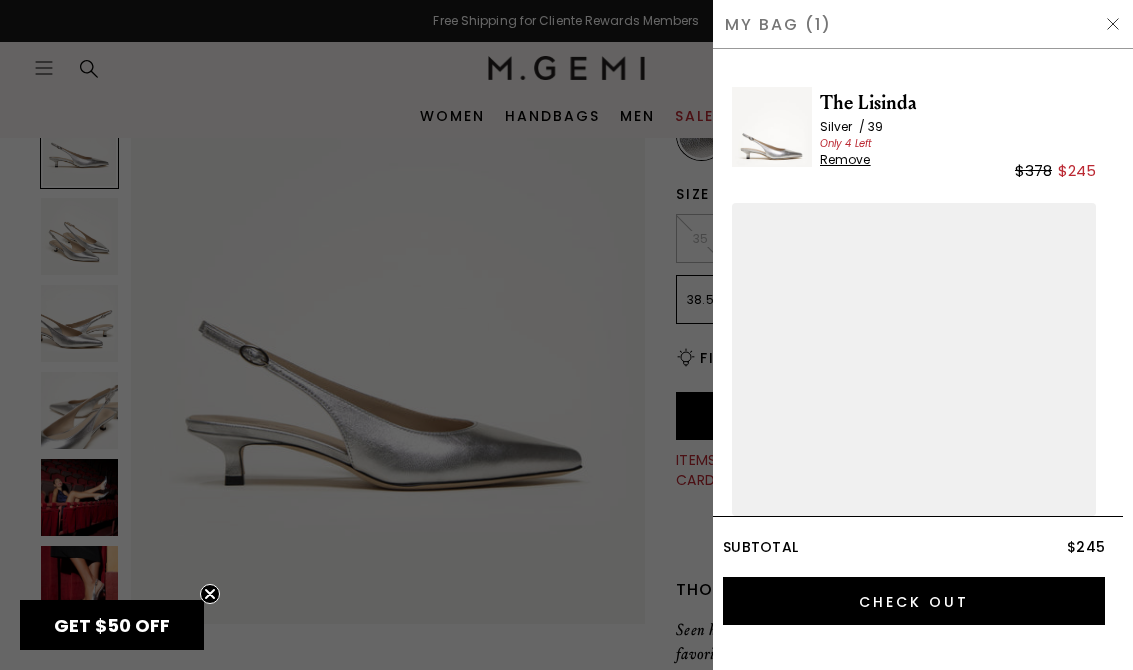scroll, scrollTop: 32, scrollLeft: 0, axis: vertical 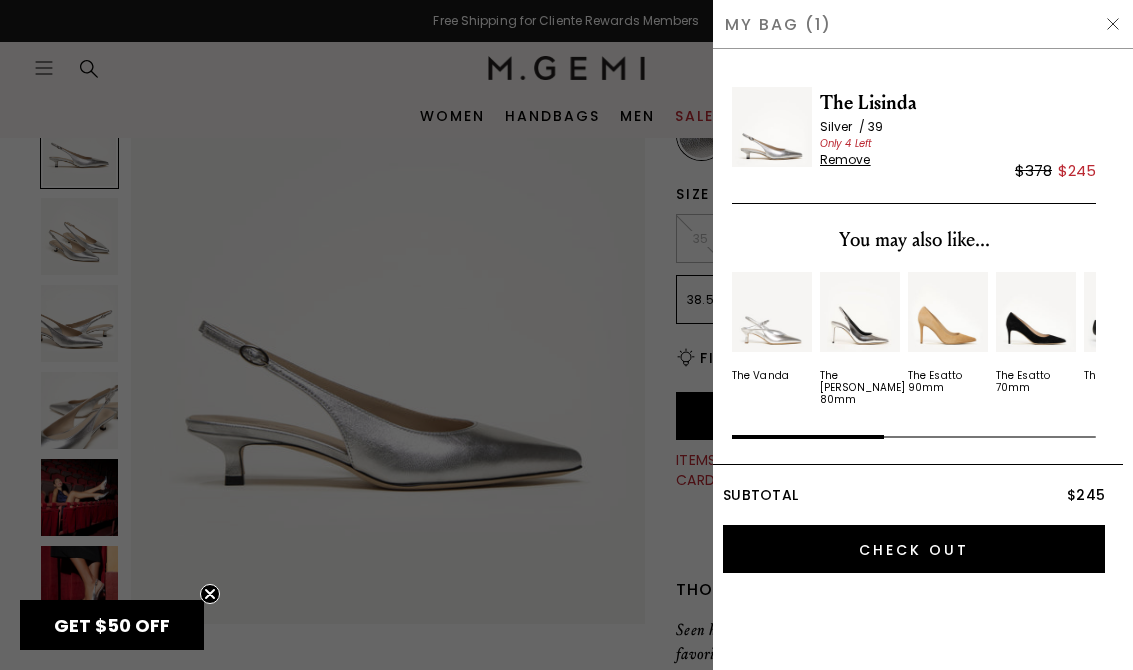 click at bounding box center (1113, 24) 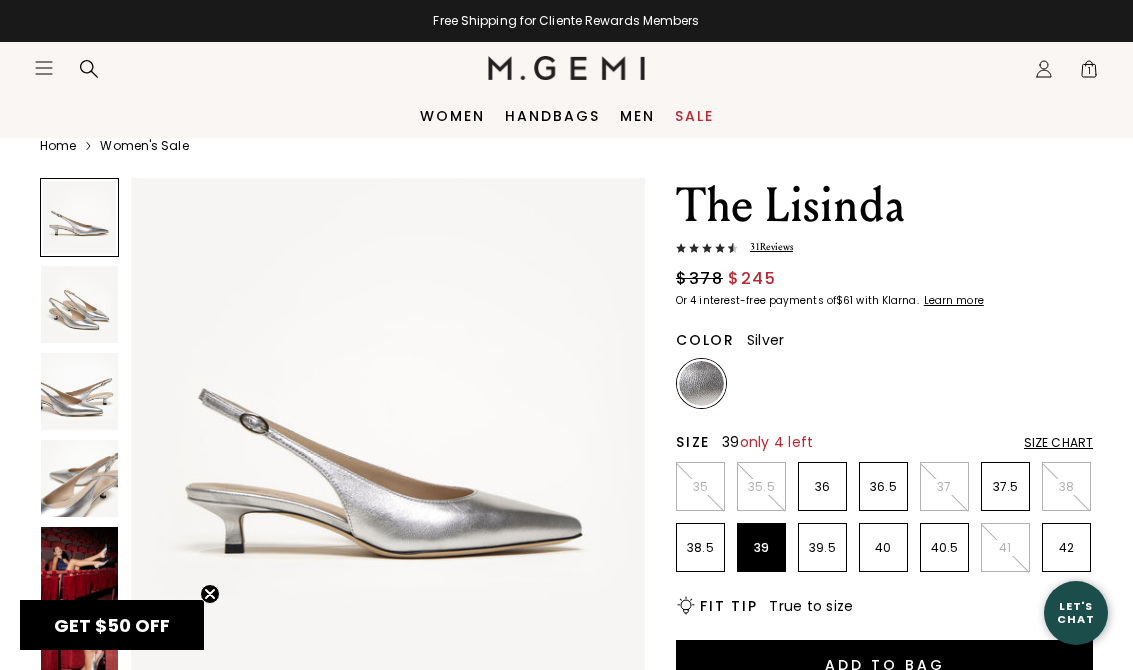 scroll, scrollTop: 280, scrollLeft: 0, axis: vertical 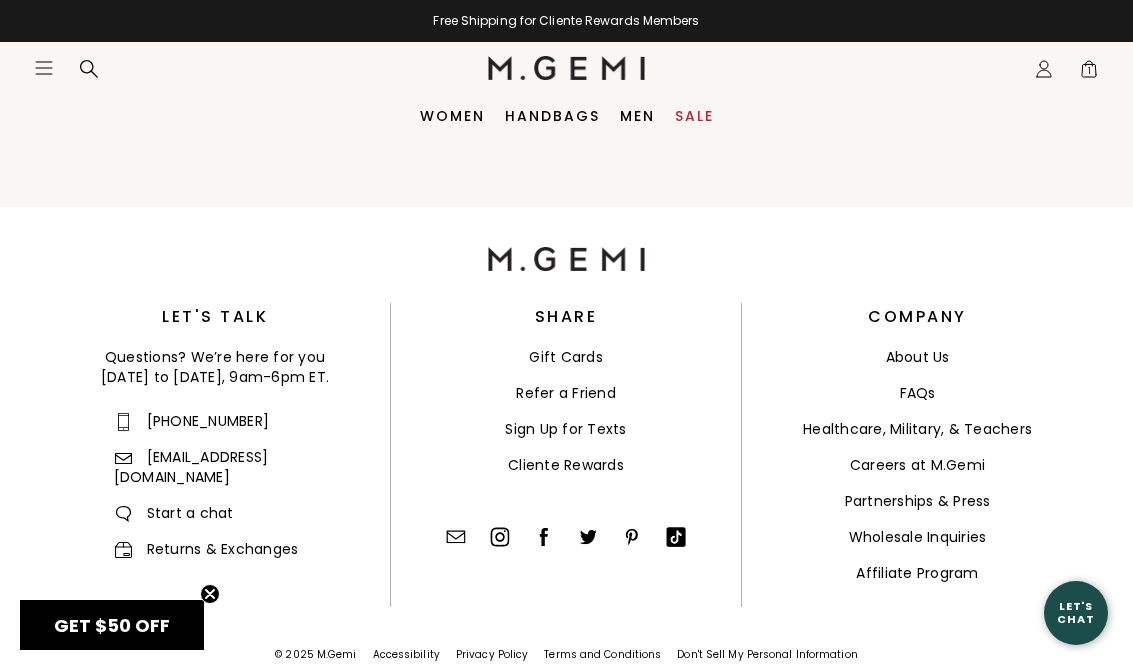click on "Start a chat" at bounding box center [174, 513] 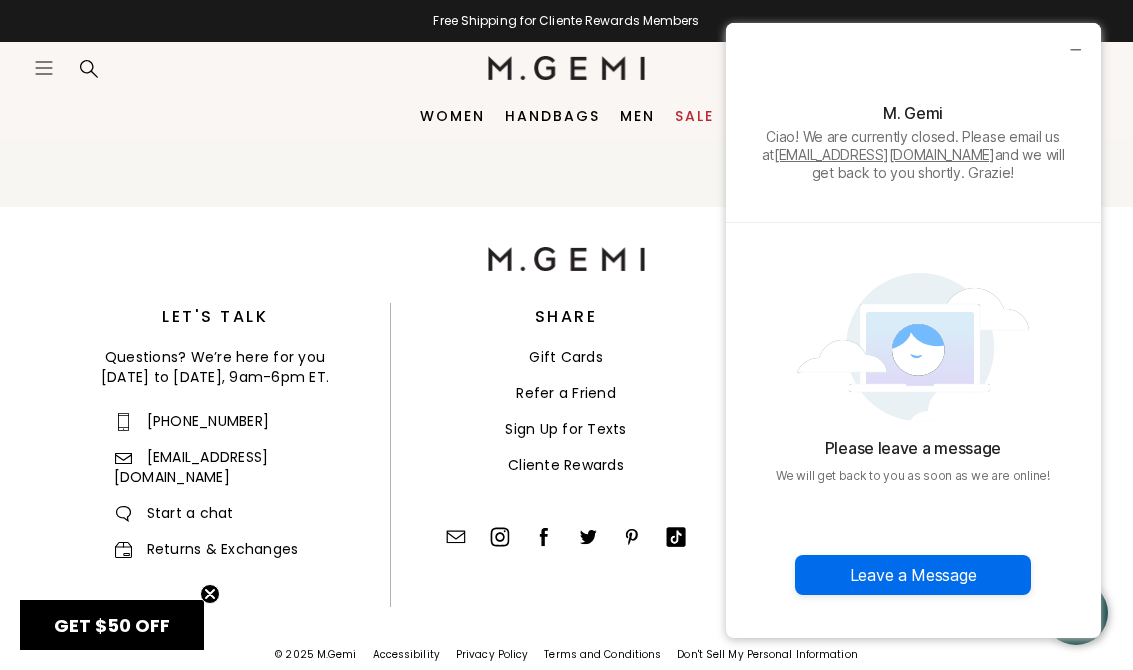 click on "Leave a Message" at bounding box center (913, 575) 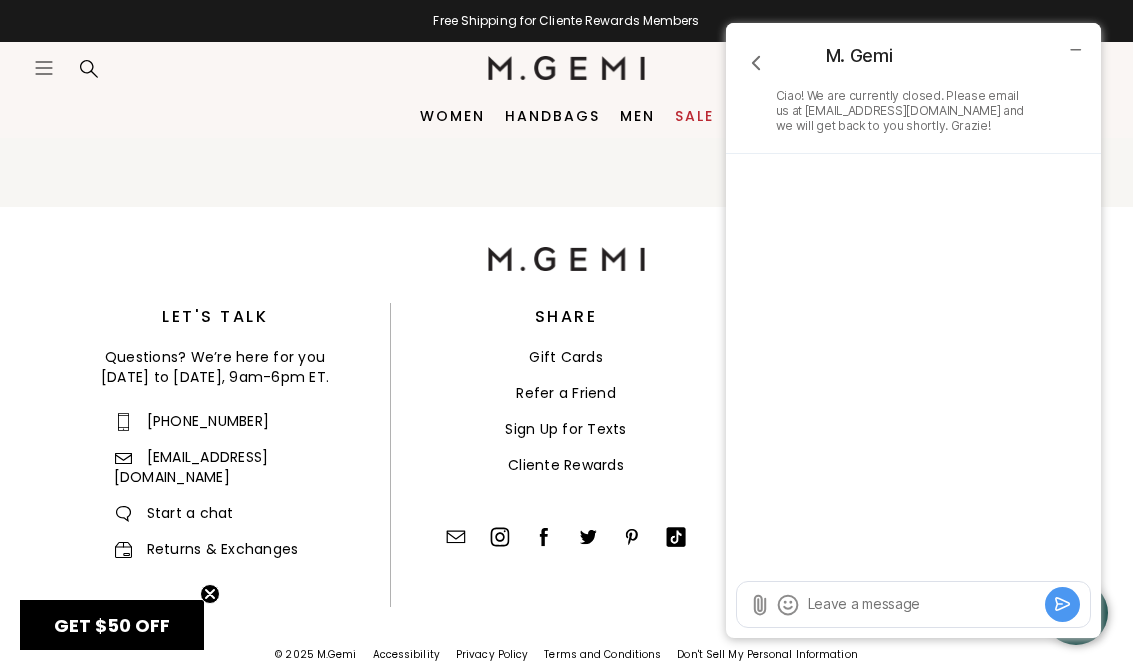 scroll, scrollTop: 17994, scrollLeft: 0, axis: vertical 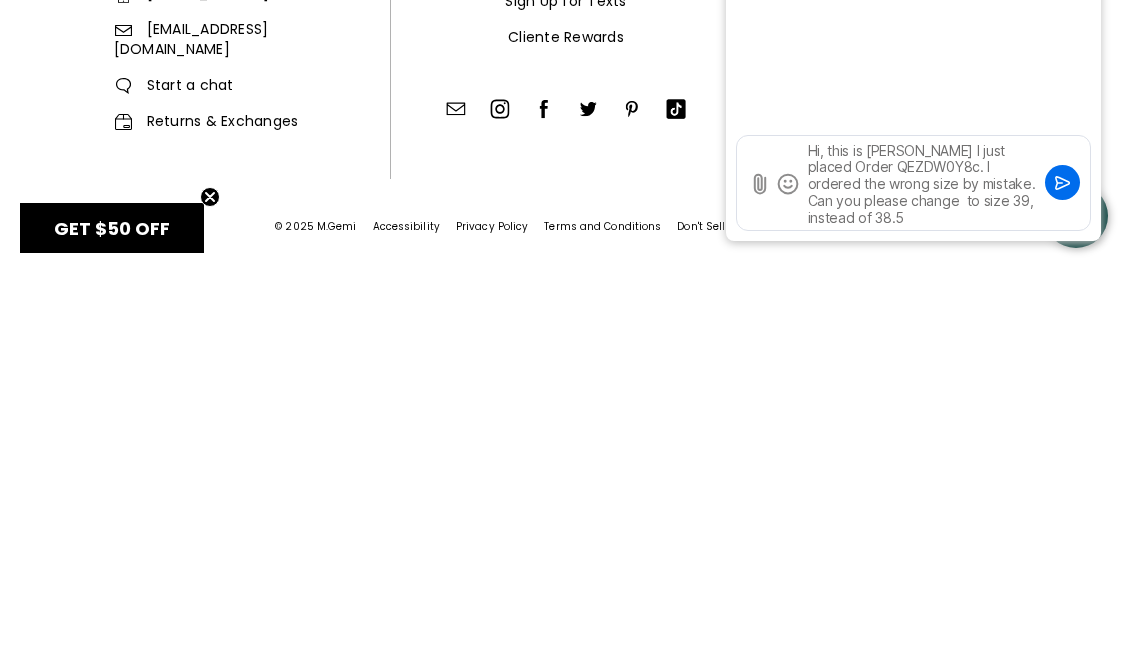type on "Hi, this is Bonnie Gutmann I just placed Order QEZDW0Y8c. I ordered the wrong size by mistake. Can you please change  to size 39, instead of 38.5." 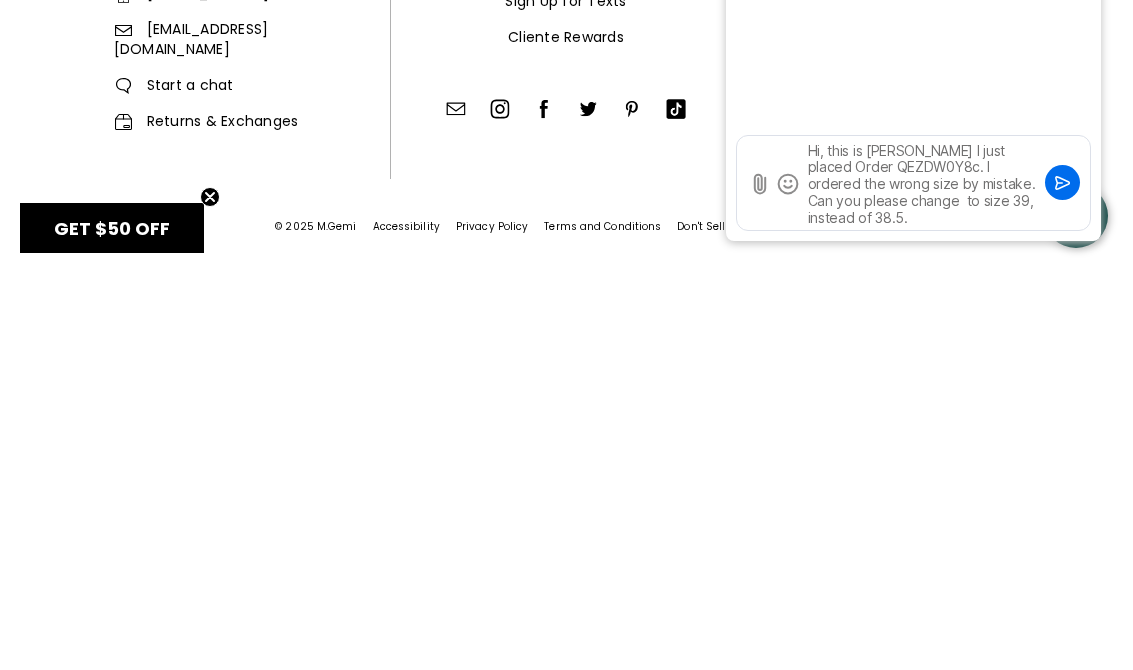type 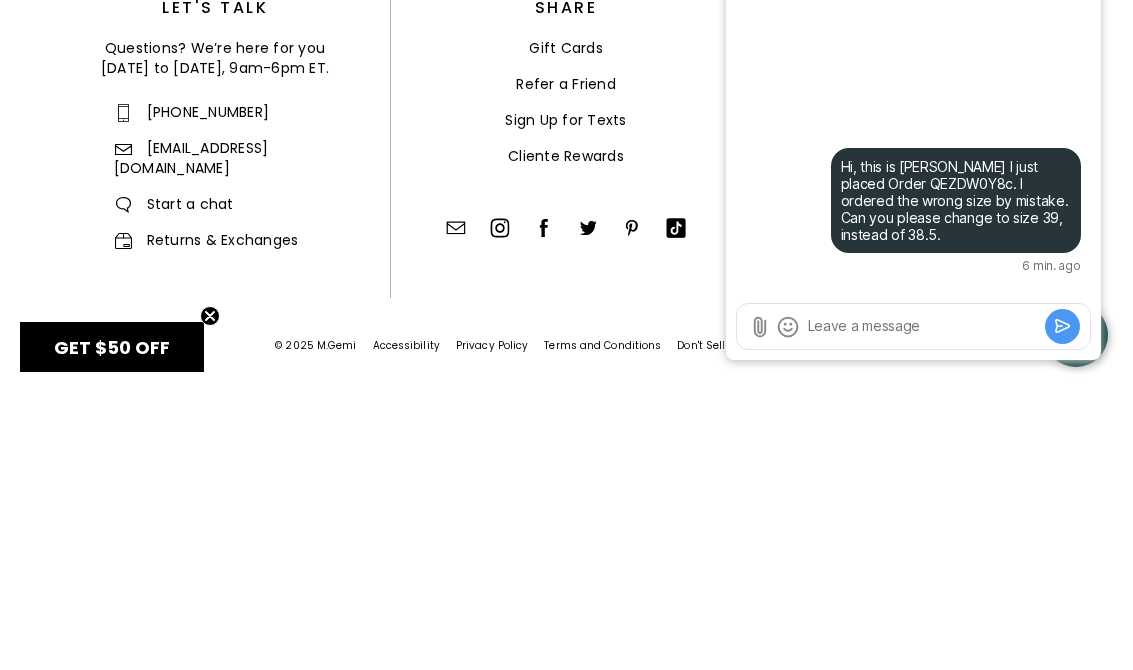 click on "[EMAIL_ADDRESS][DOMAIN_NAME]" at bounding box center [191, 436] 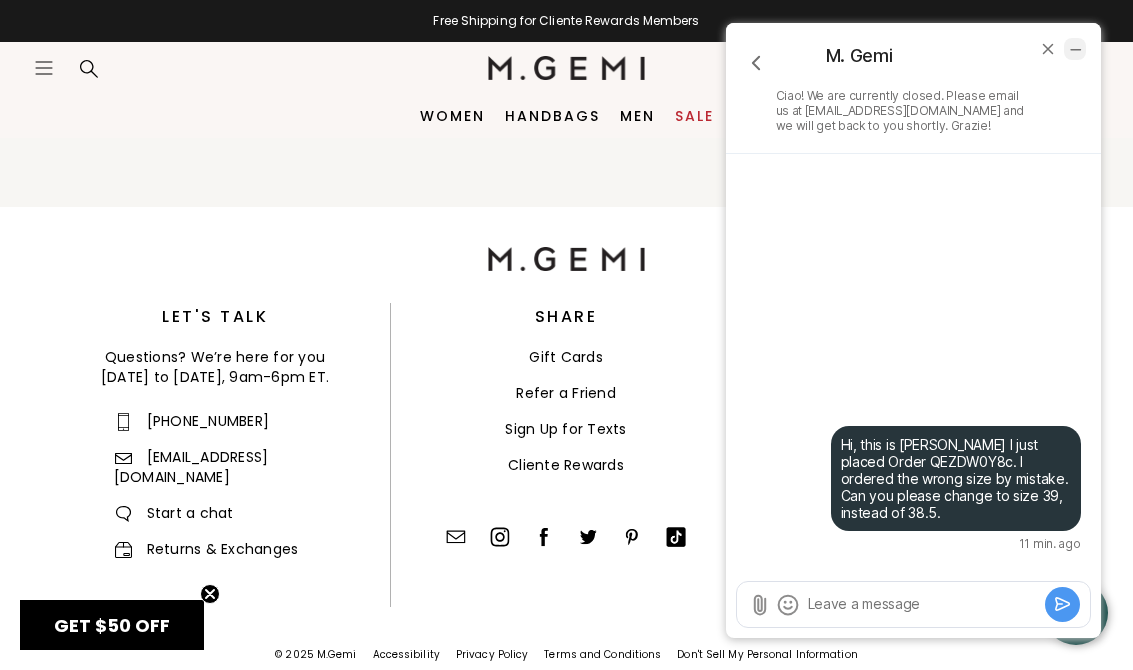 click at bounding box center [1075, 49] 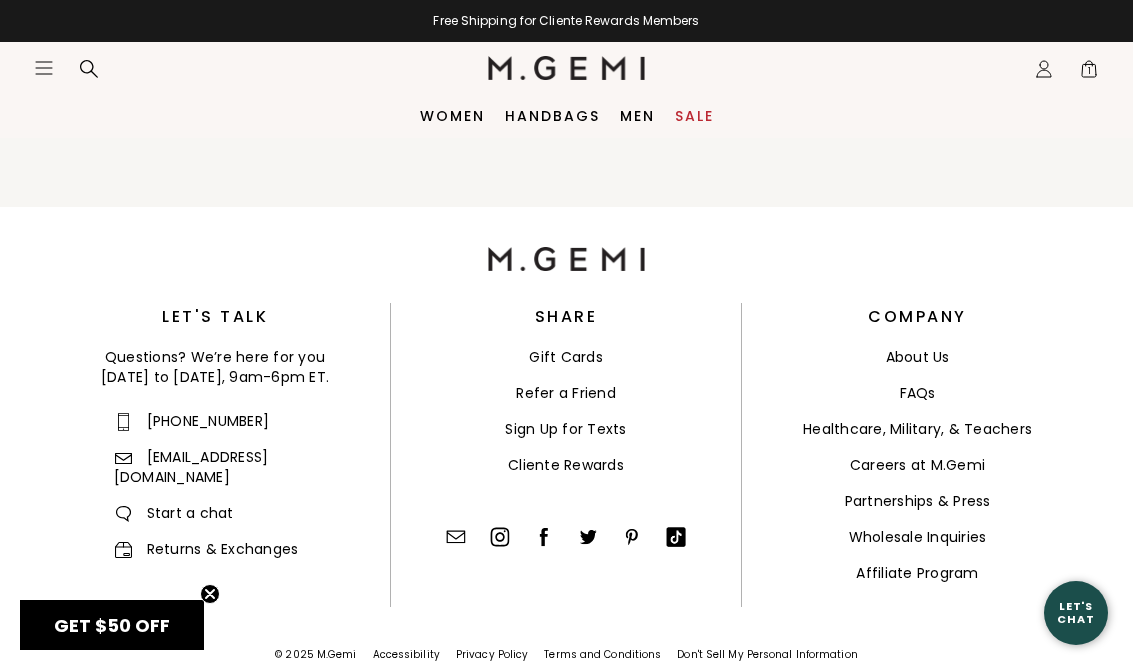 click on "Icons/20x20/bag@2x 1" at bounding box center (1084, 69) 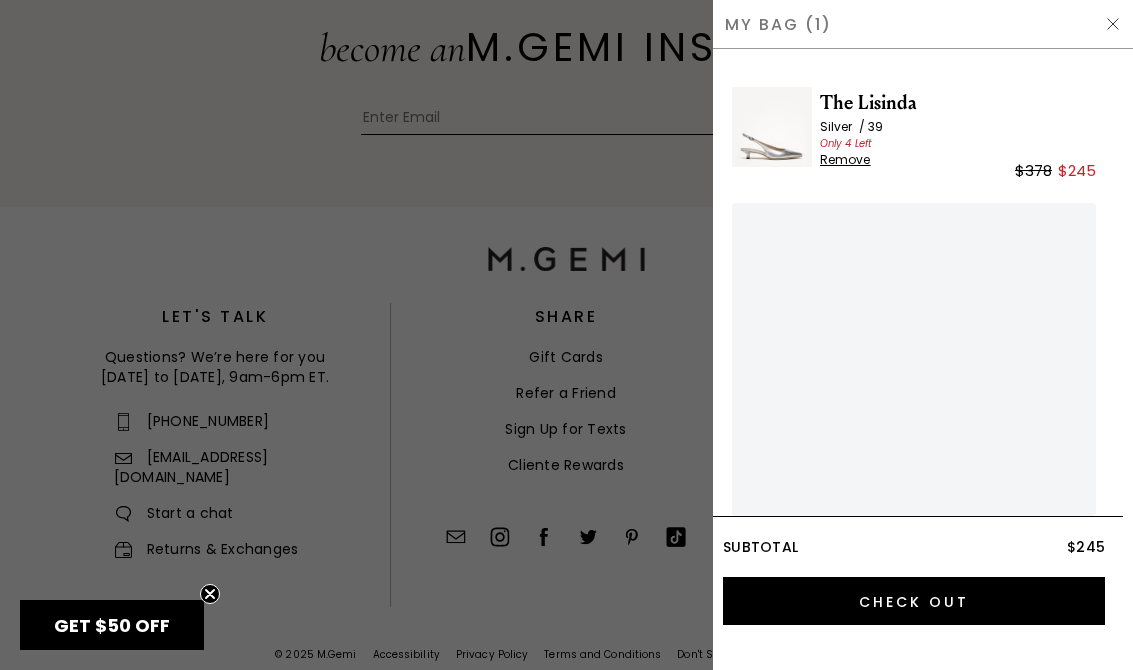 scroll, scrollTop: 0, scrollLeft: 0, axis: both 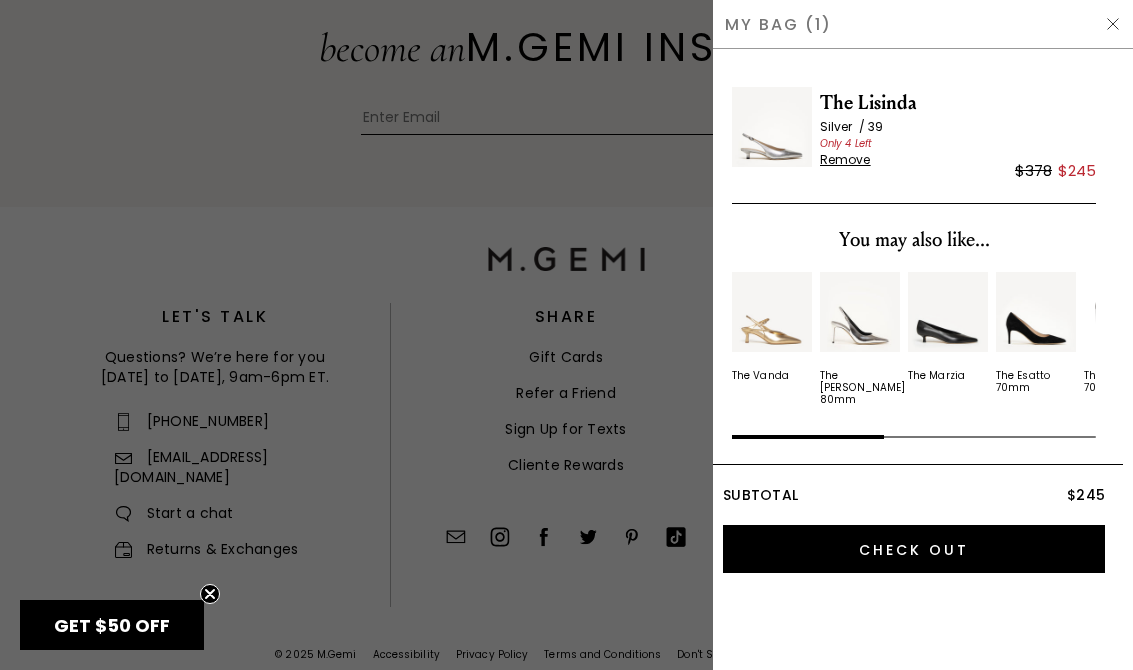 click on "Remove" at bounding box center (845, 160) 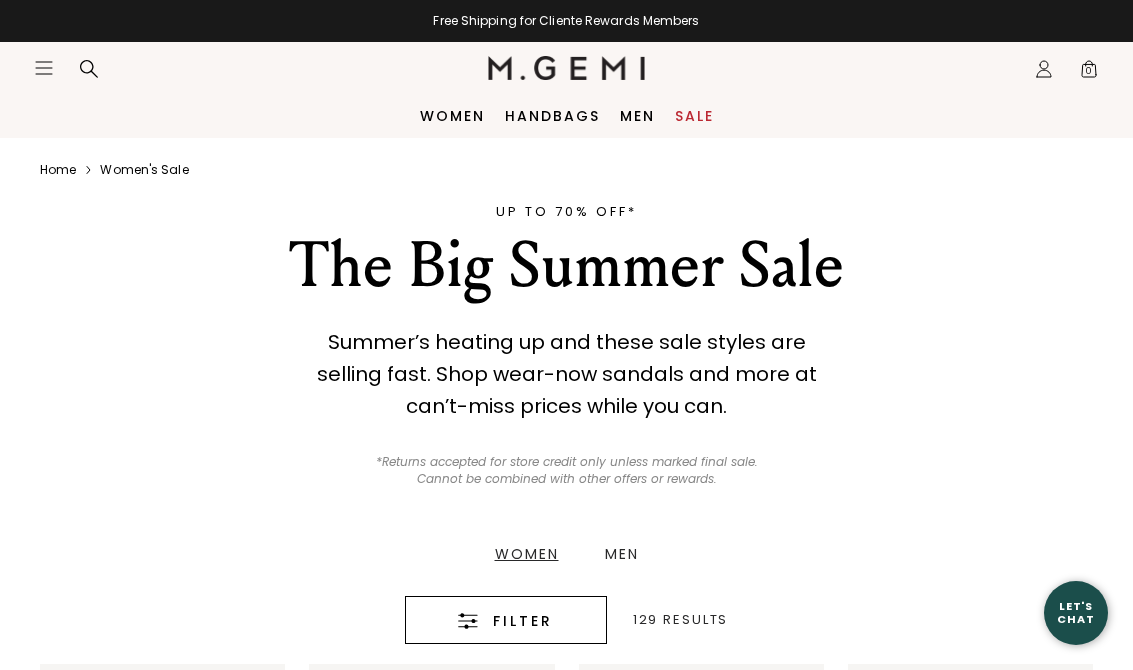 scroll, scrollTop: 0, scrollLeft: 0, axis: both 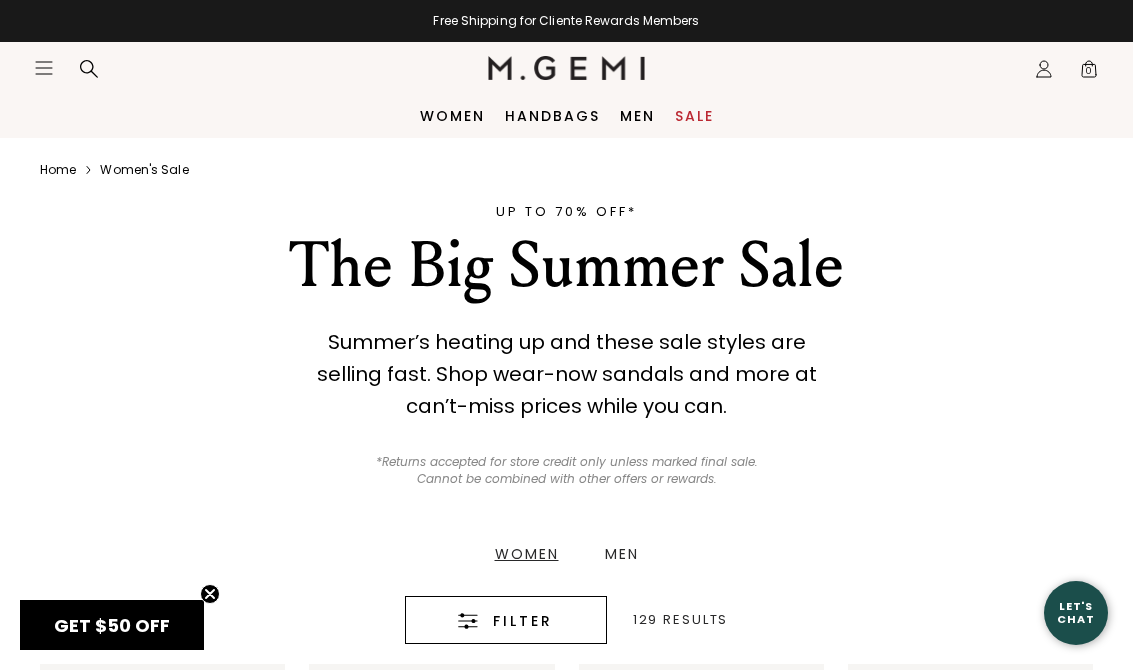 click on "Women
Handbags
Men
Sale" at bounding box center (566, 116) 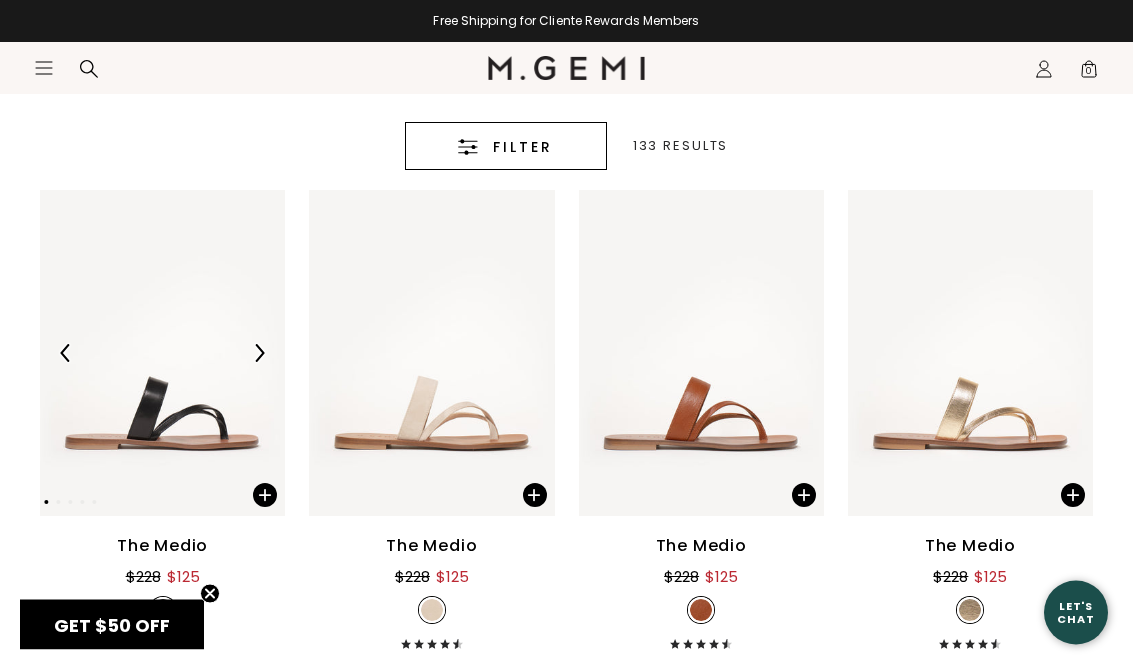 scroll, scrollTop: 0, scrollLeft: 0, axis: both 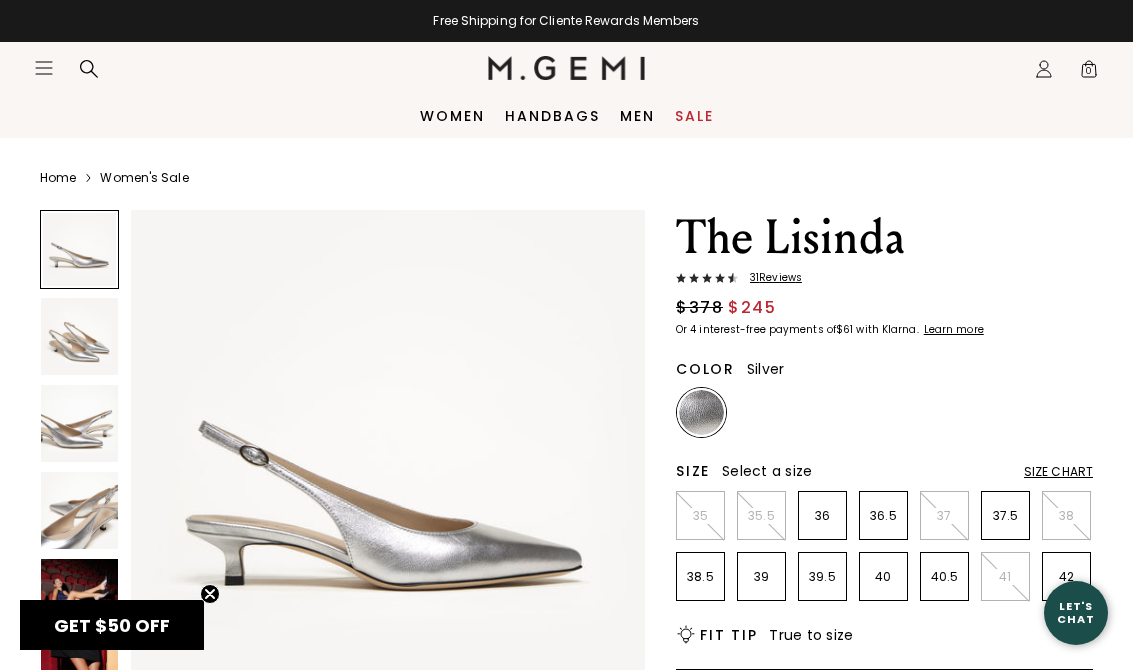click on "38.5" at bounding box center [700, 577] 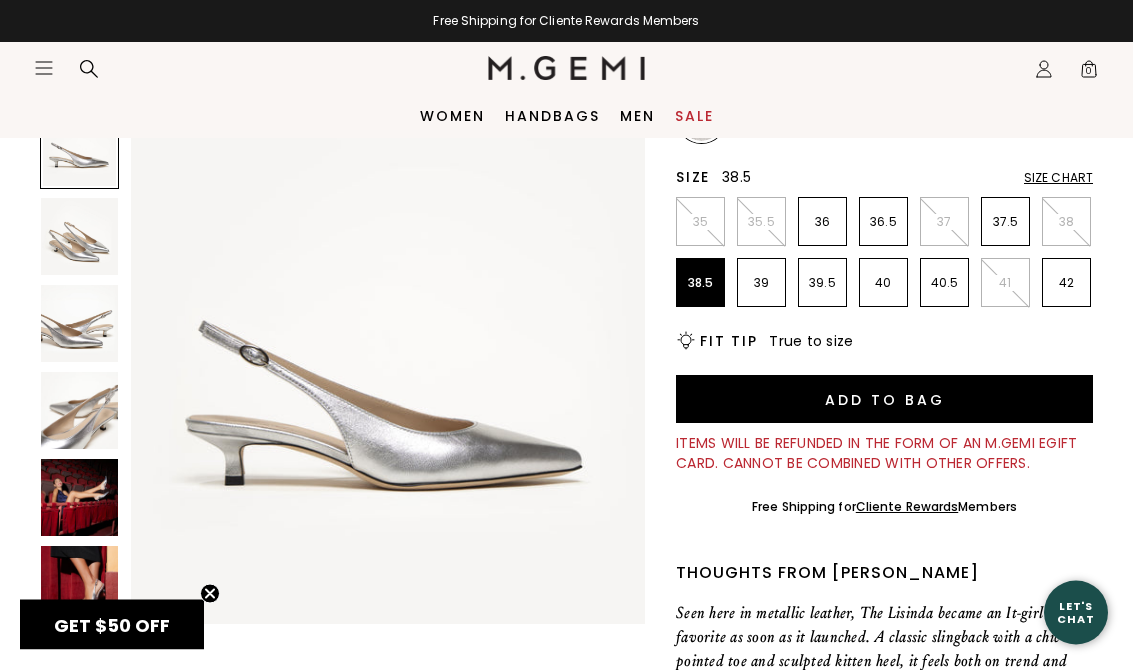 scroll, scrollTop: 292, scrollLeft: 0, axis: vertical 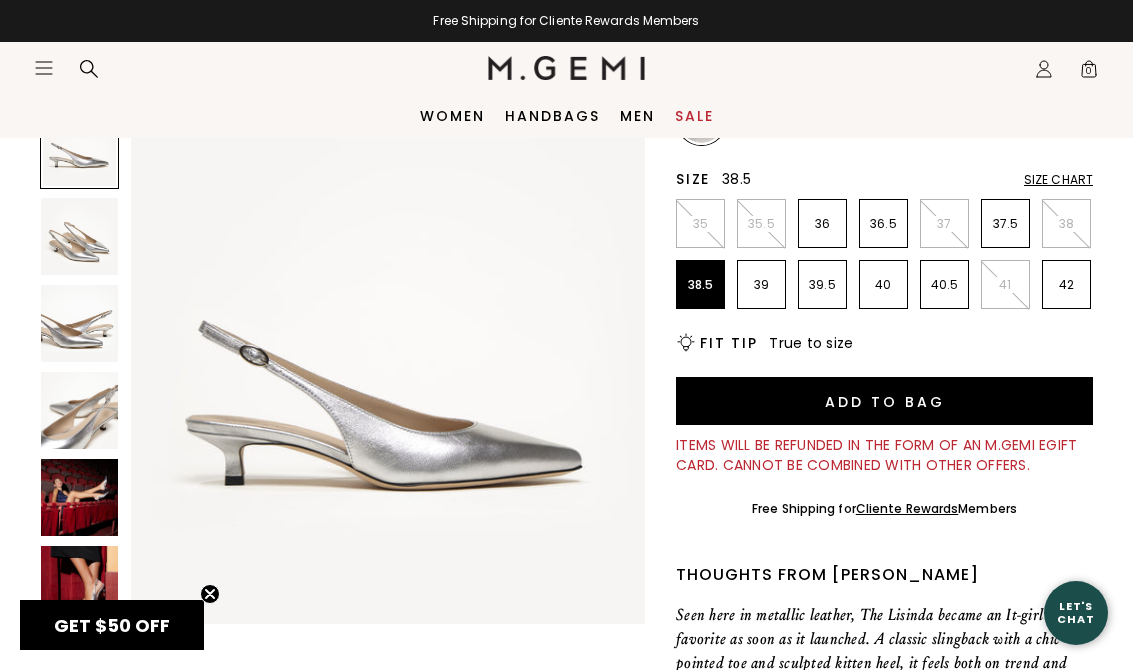 click on "Add to Bag" at bounding box center [884, 401] 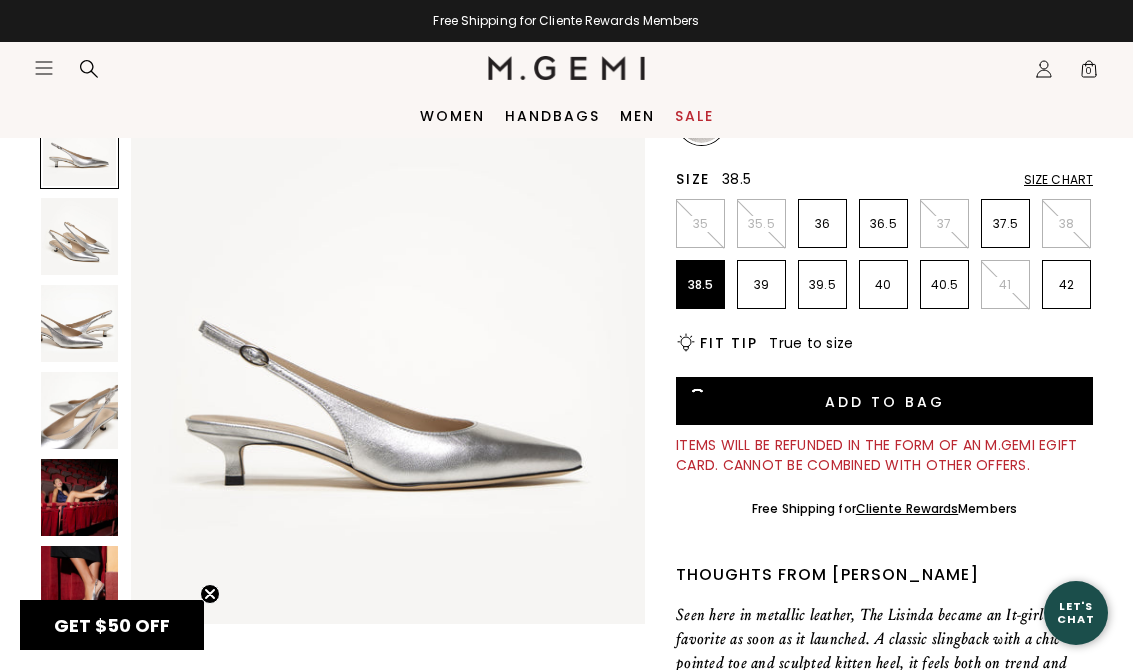 scroll, scrollTop: 0, scrollLeft: 0, axis: both 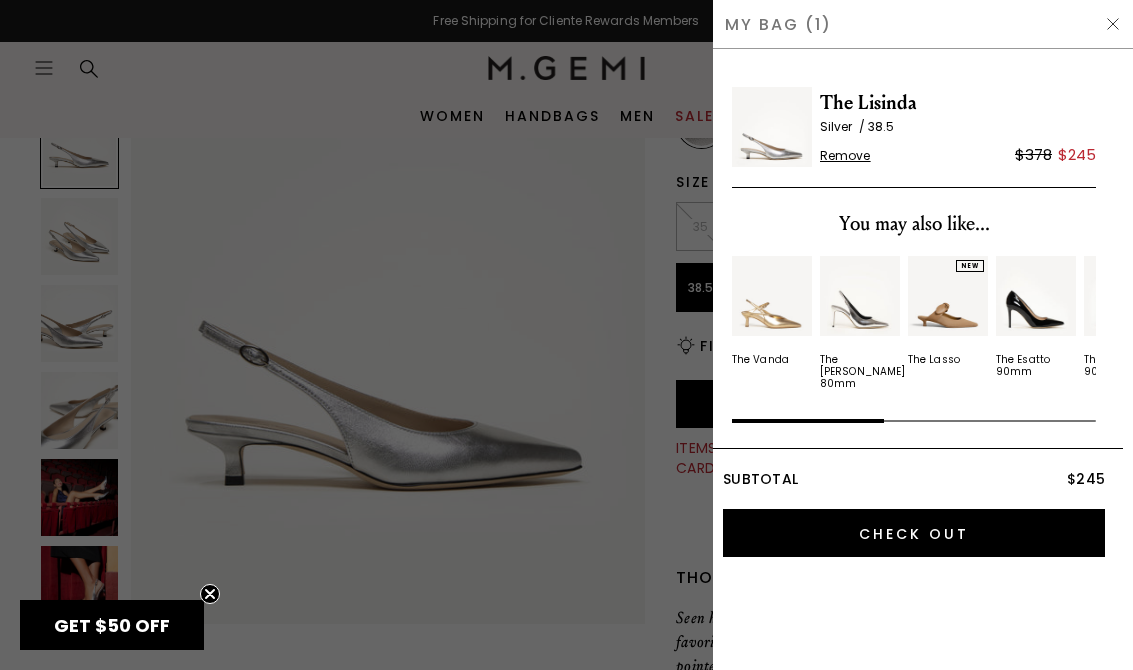 click on "Remove" at bounding box center (845, 156) 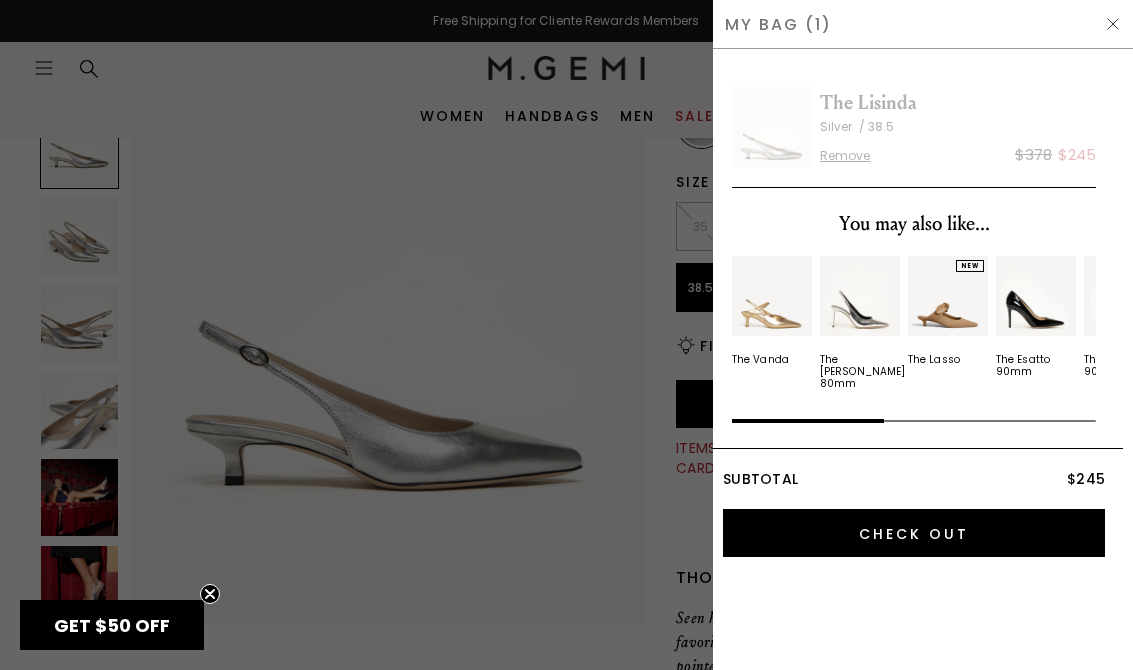 scroll, scrollTop: 0, scrollLeft: 0, axis: both 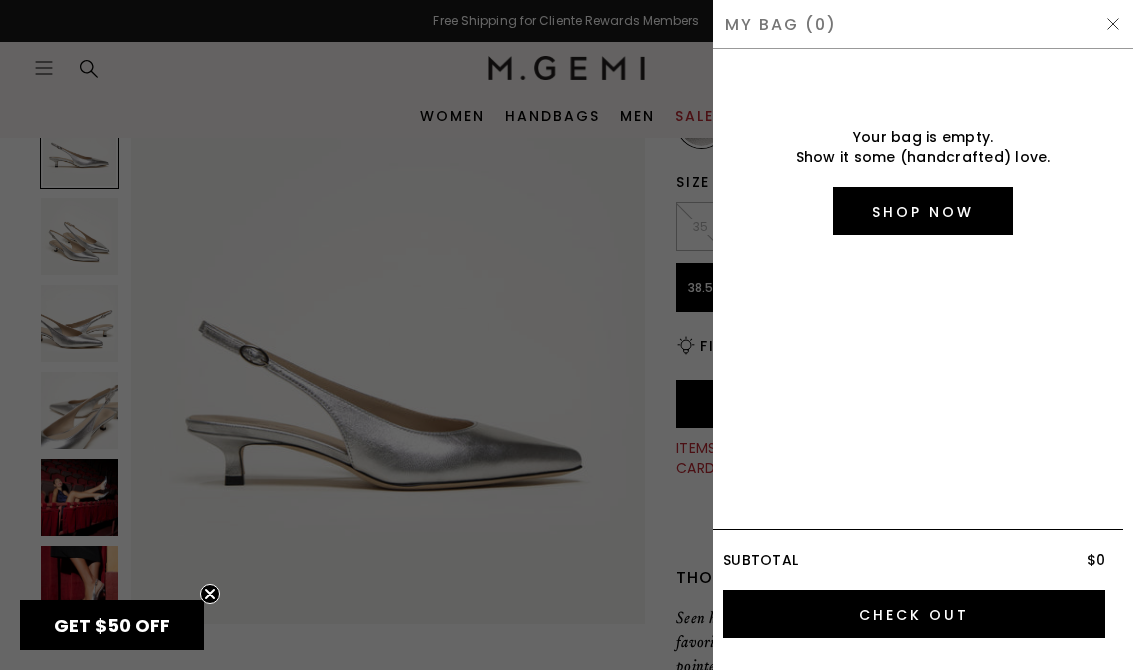 click at bounding box center [1113, 24] 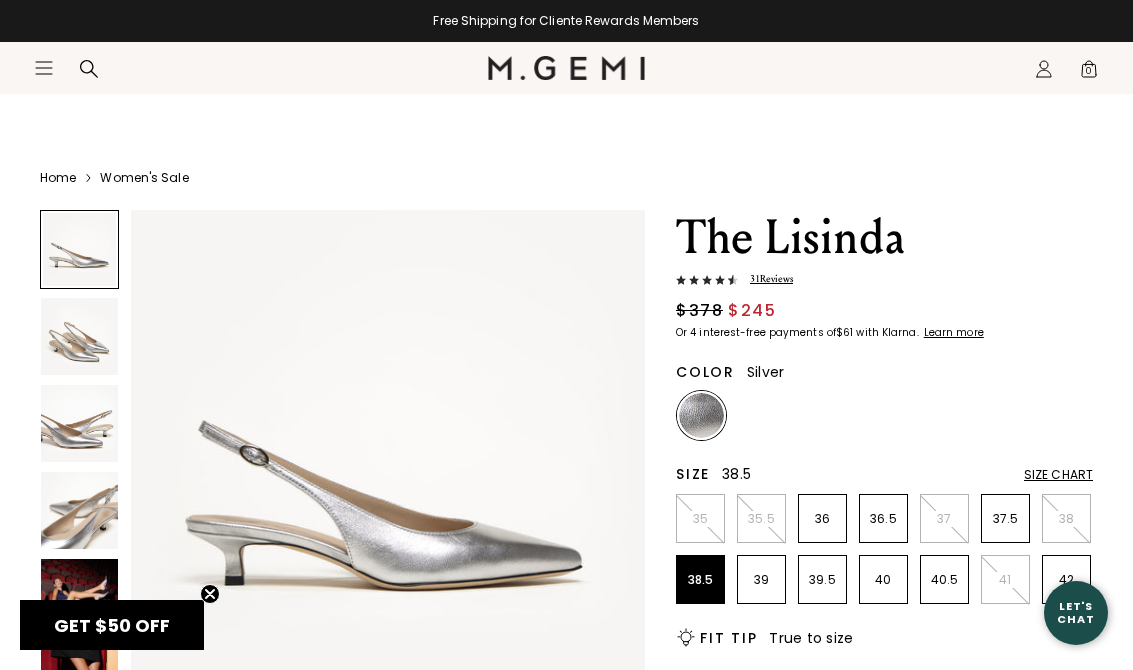 scroll, scrollTop: 292, scrollLeft: 0, axis: vertical 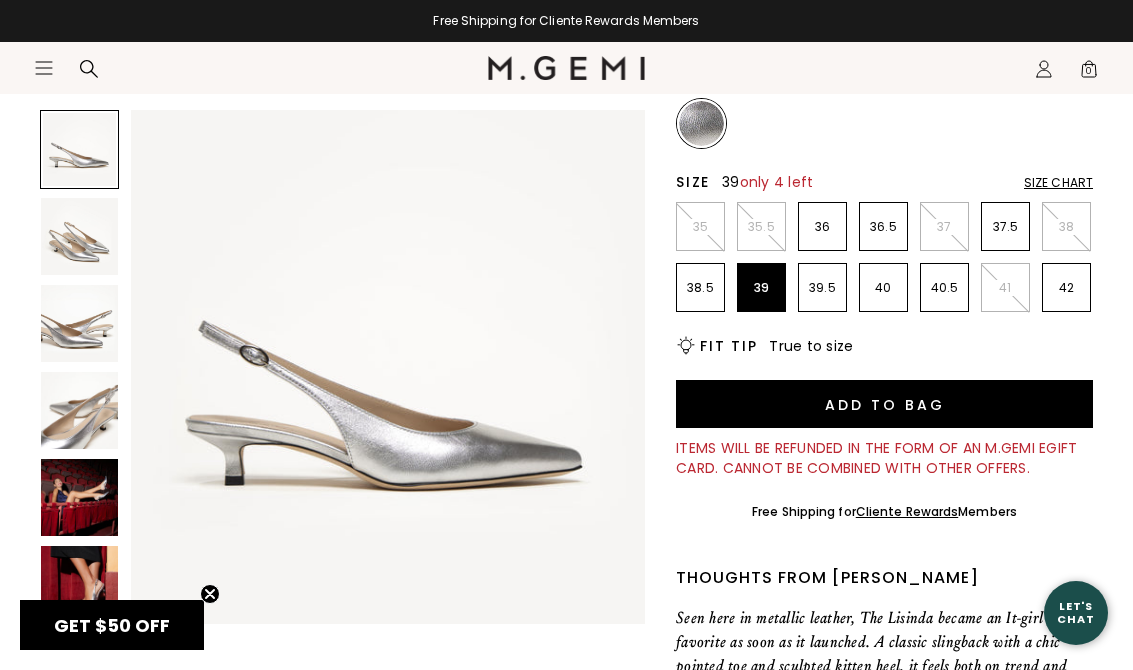 click on "39" at bounding box center (761, 288) 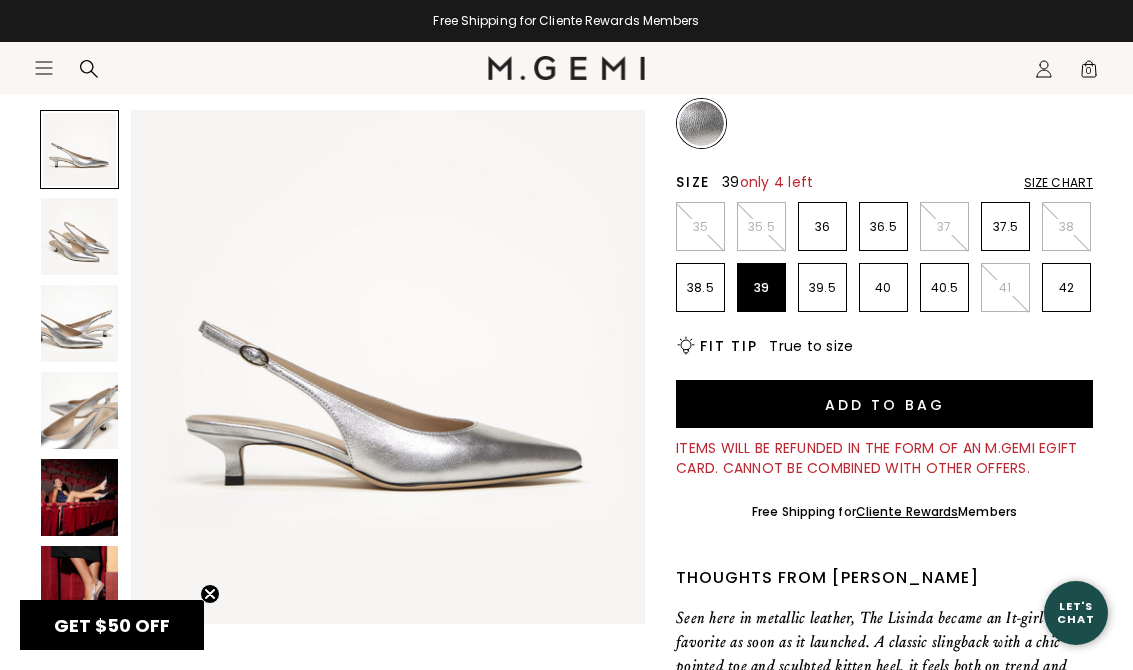 click on "38.5" at bounding box center [700, 288] 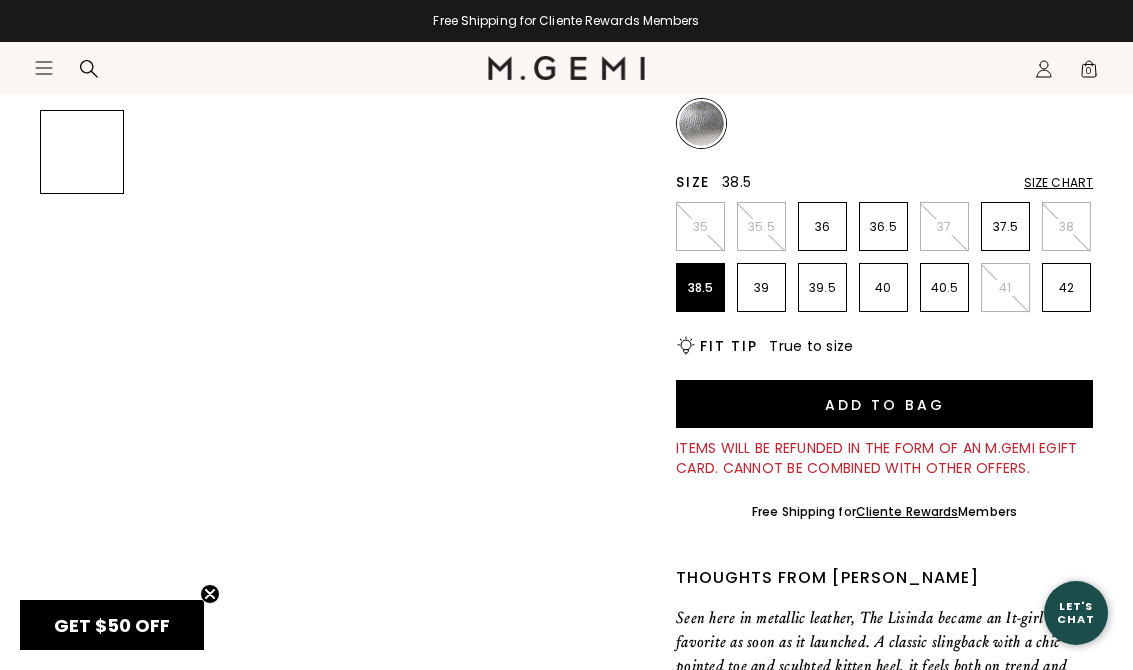 scroll, scrollTop: 61, scrollLeft: 0, axis: vertical 